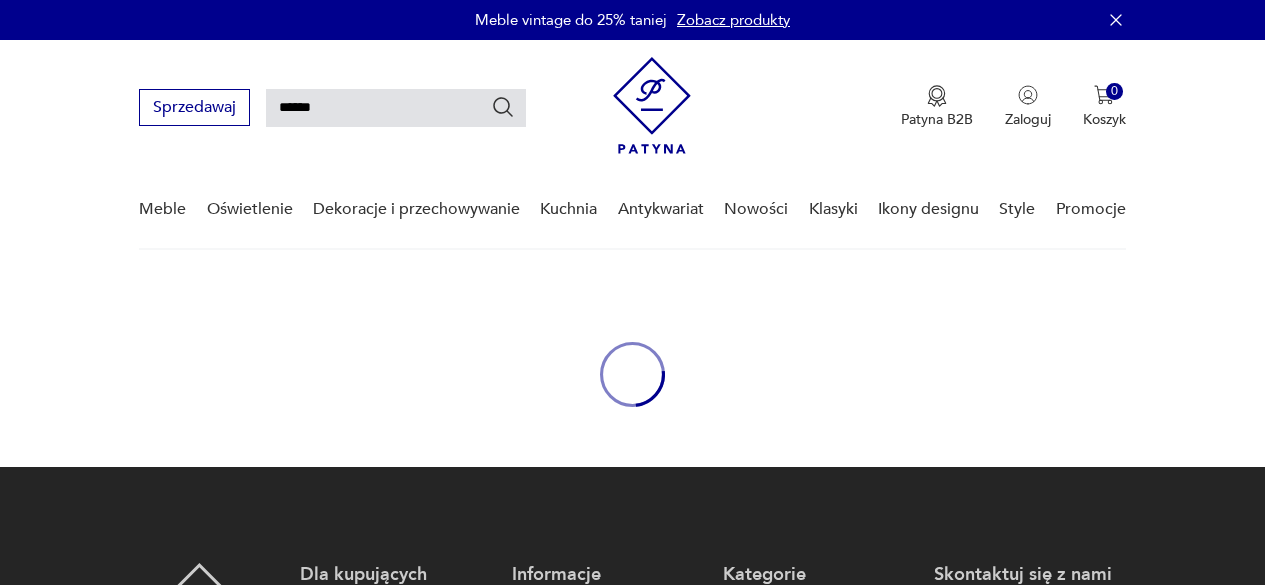 scroll, scrollTop: 0, scrollLeft: 0, axis: both 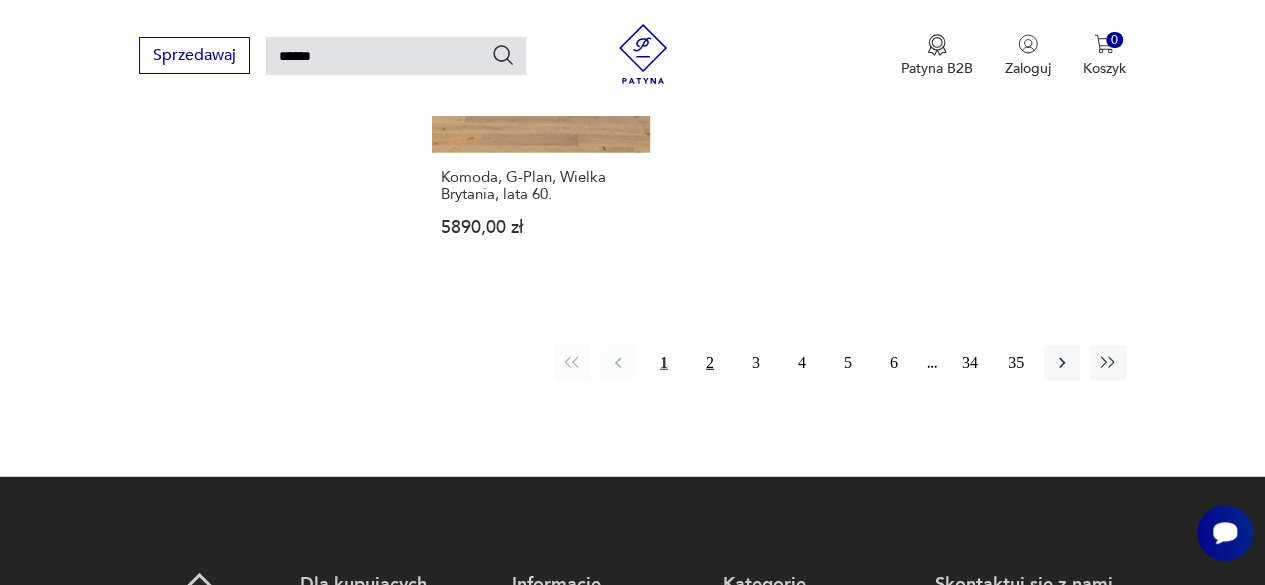 click on "2" at bounding box center (710, 363) 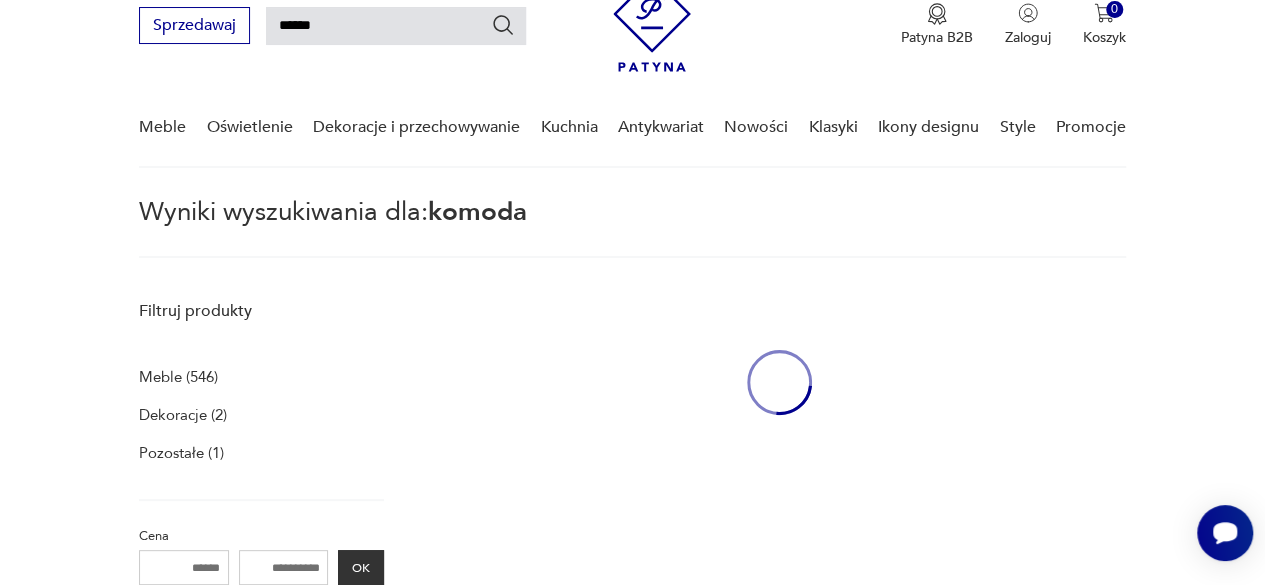 scroll, scrollTop: 72, scrollLeft: 0, axis: vertical 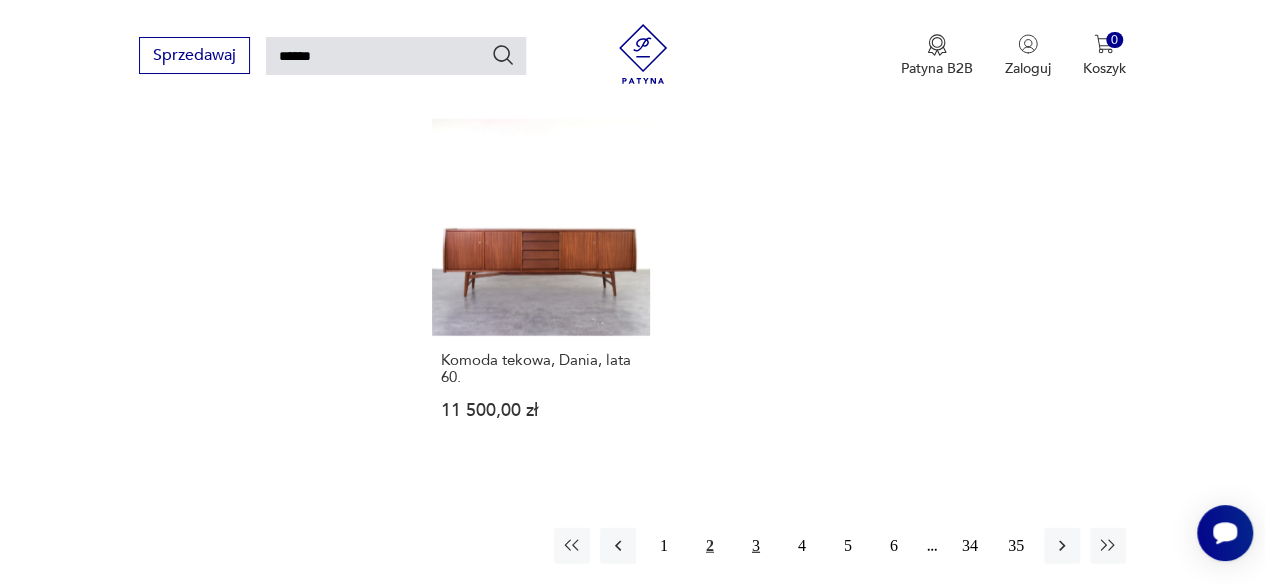 click on "3" at bounding box center [756, 546] 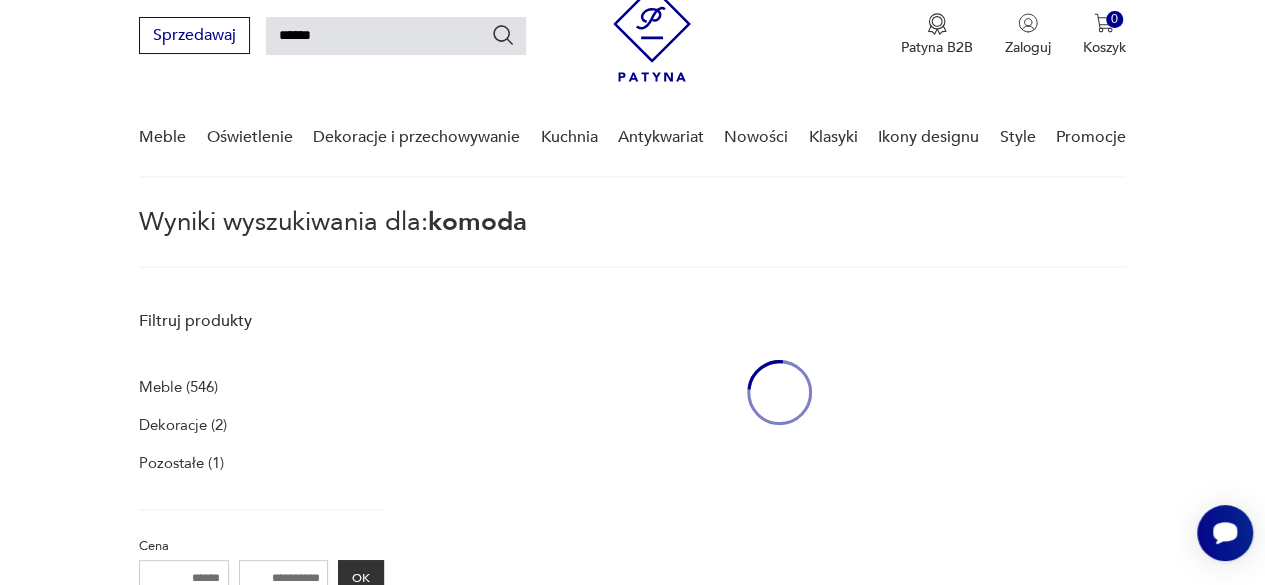 scroll, scrollTop: 72, scrollLeft: 0, axis: vertical 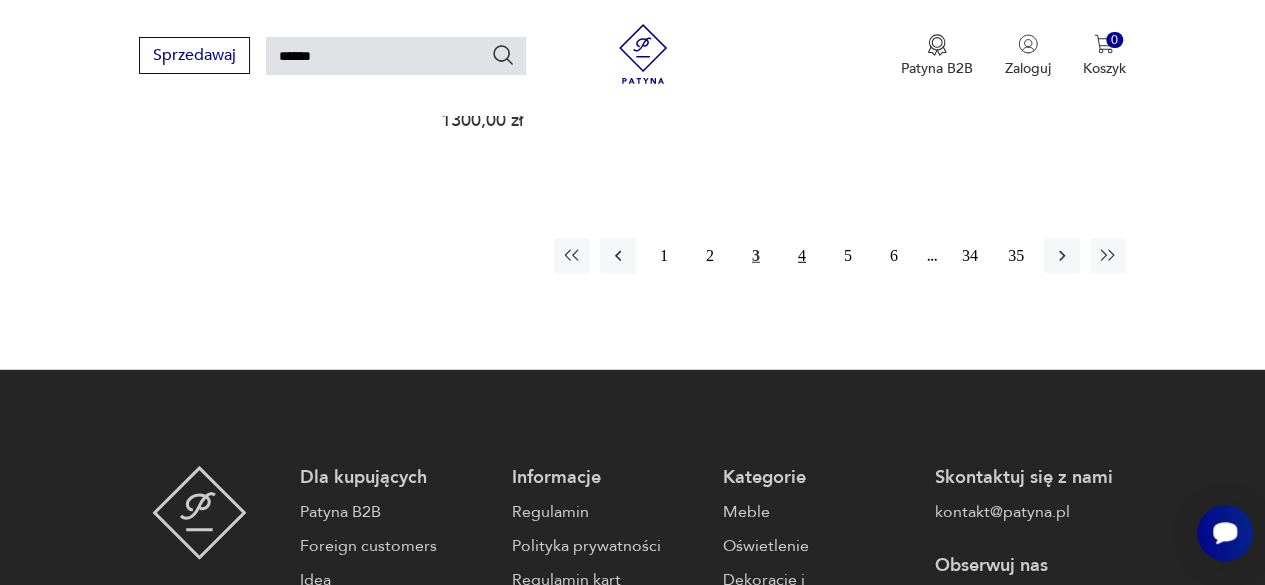 click on "4" at bounding box center [802, 256] 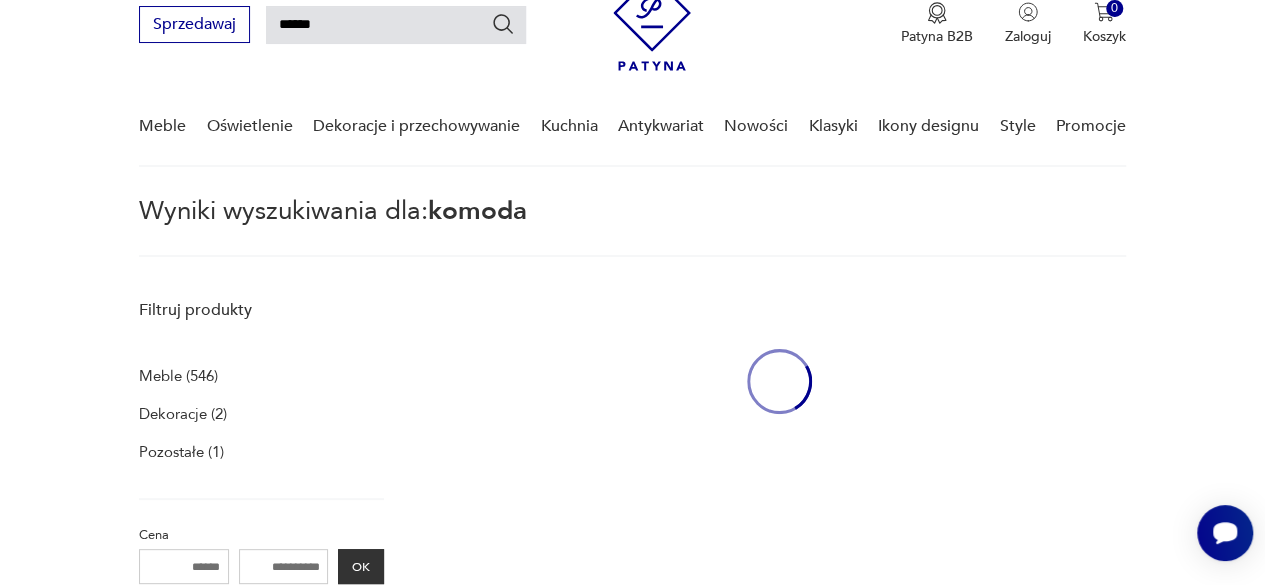 scroll, scrollTop: 72, scrollLeft: 0, axis: vertical 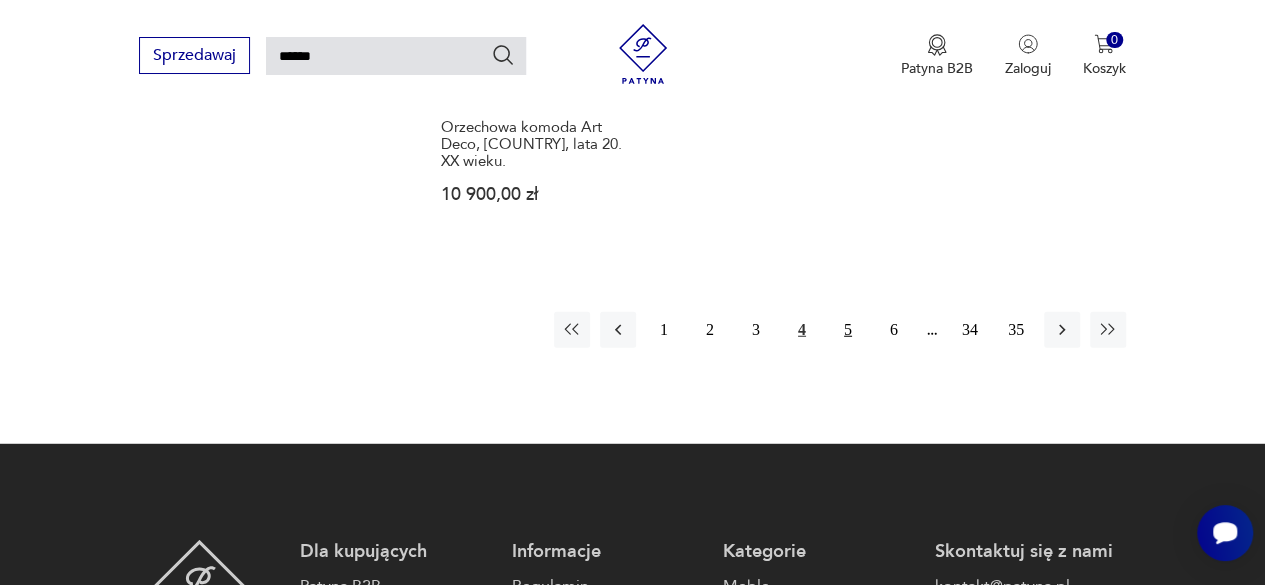 click on "5" at bounding box center [848, 330] 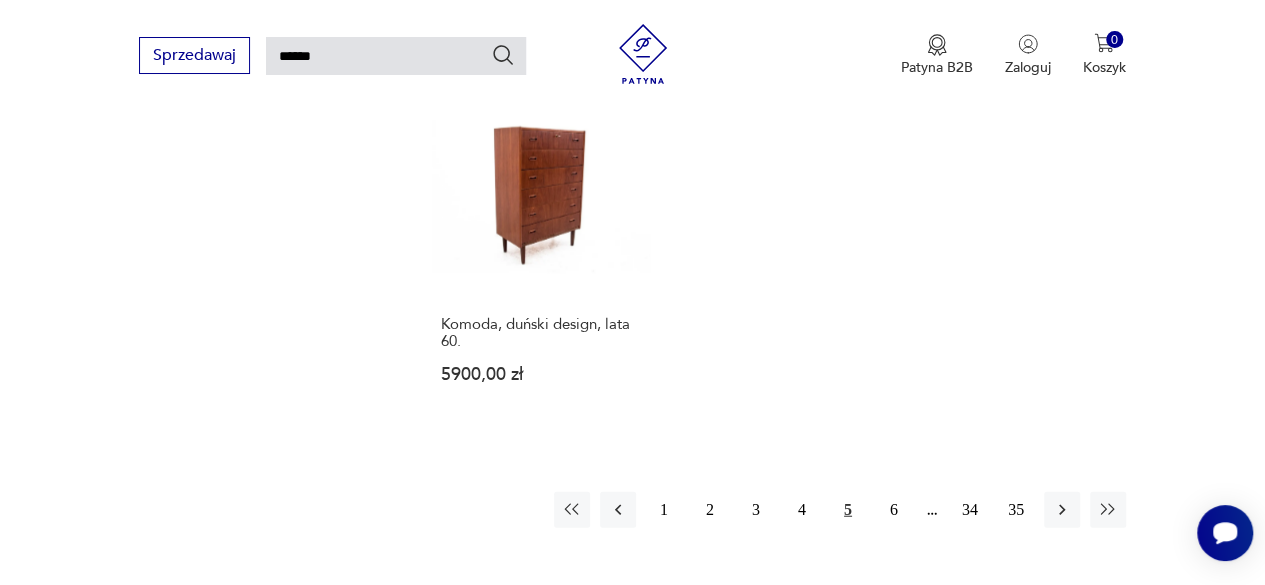 scroll, scrollTop: 2256, scrollLeft: 0, axis: vertical 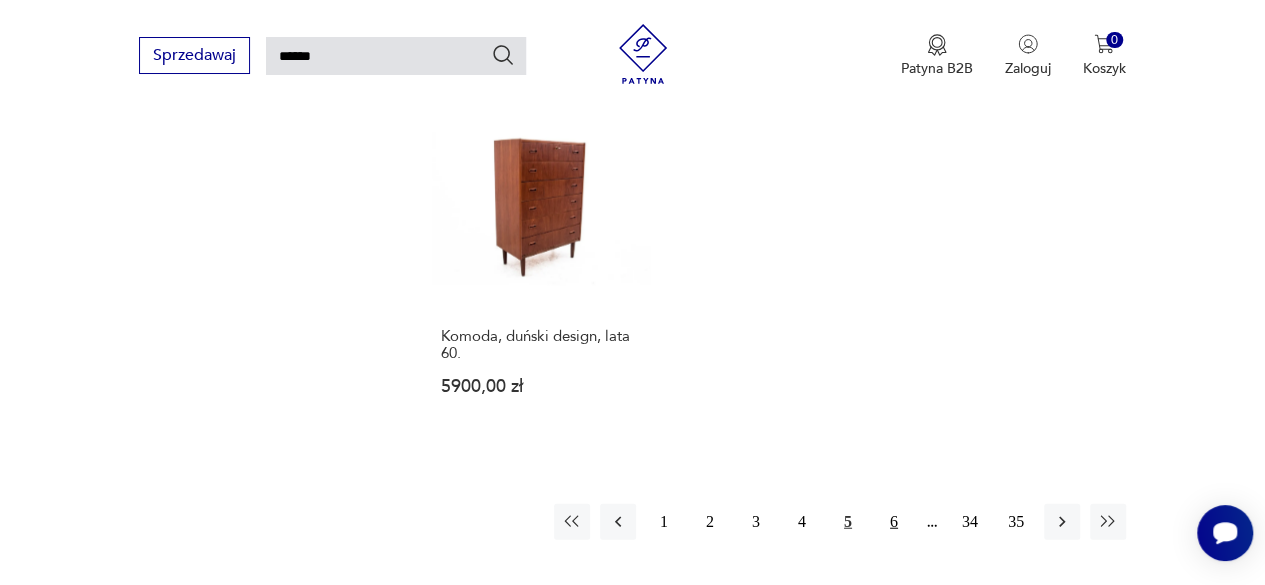 click on "6" at bounding box center (894, 522) 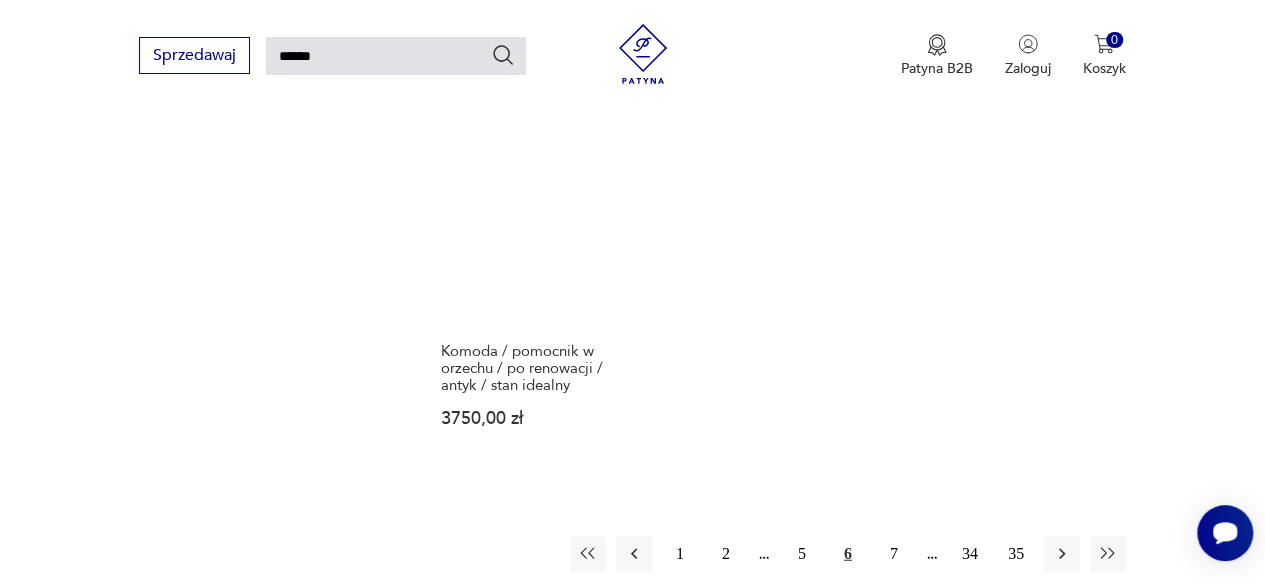 scroll, scrollTop: 2320, scrollLeft: 0, axis: vertical 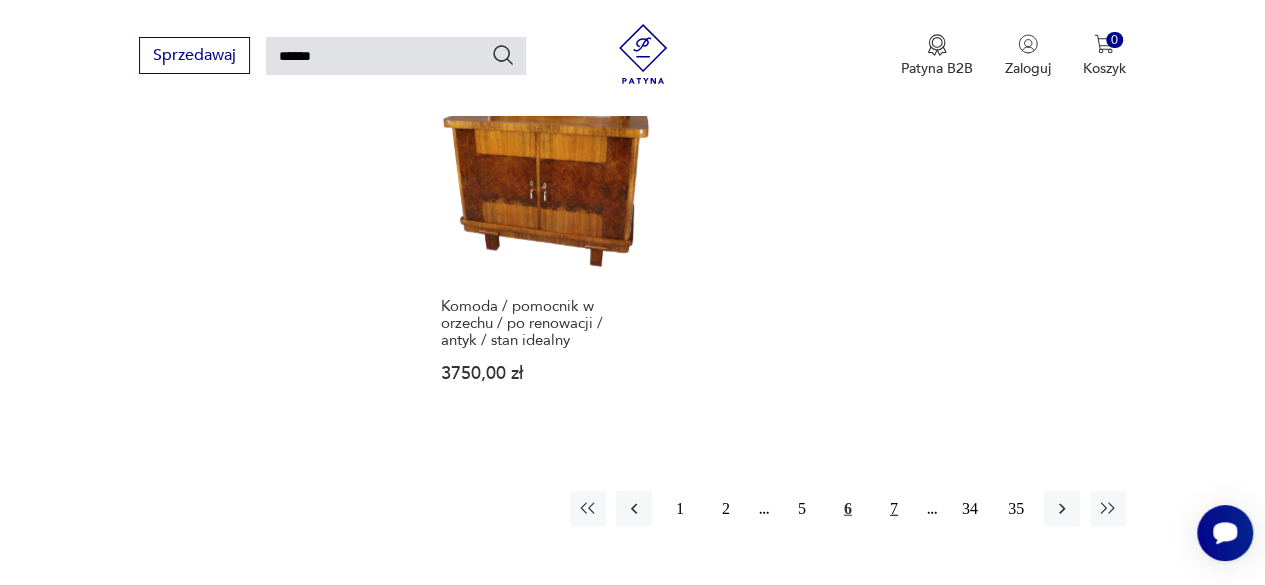 click on "7" at bounding box center [894, 509] 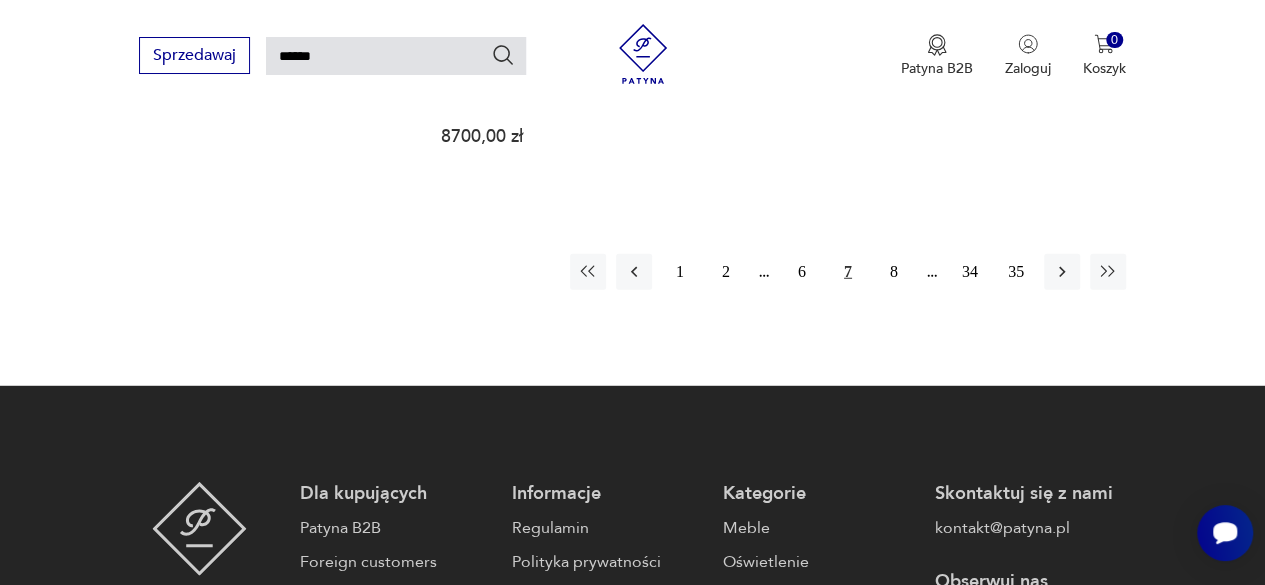 scroll, scrollTop: 2632, scrollLeft: 0, axis: vertical 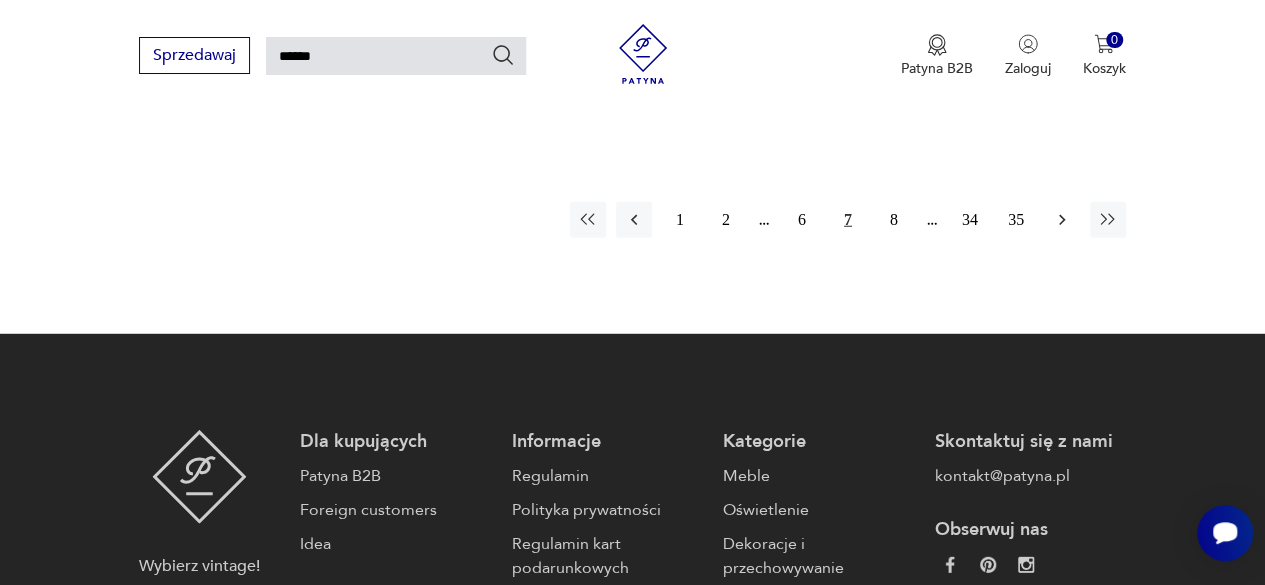 click 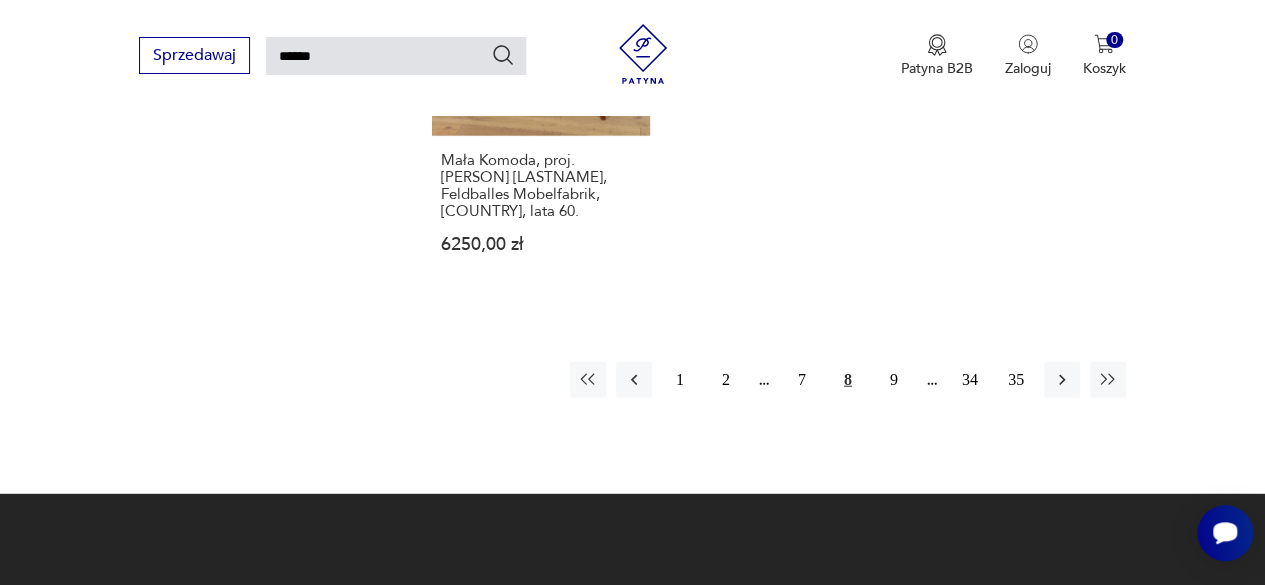 scroll, scrollTop: 2552, scrollLeft: 0, axis: vertical 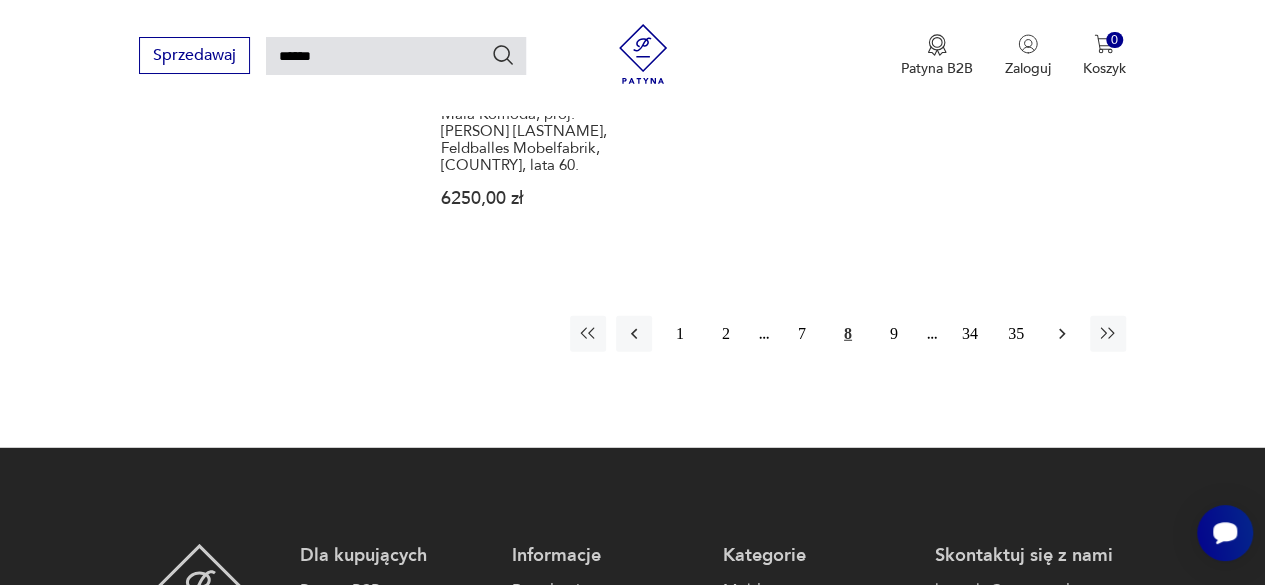 click 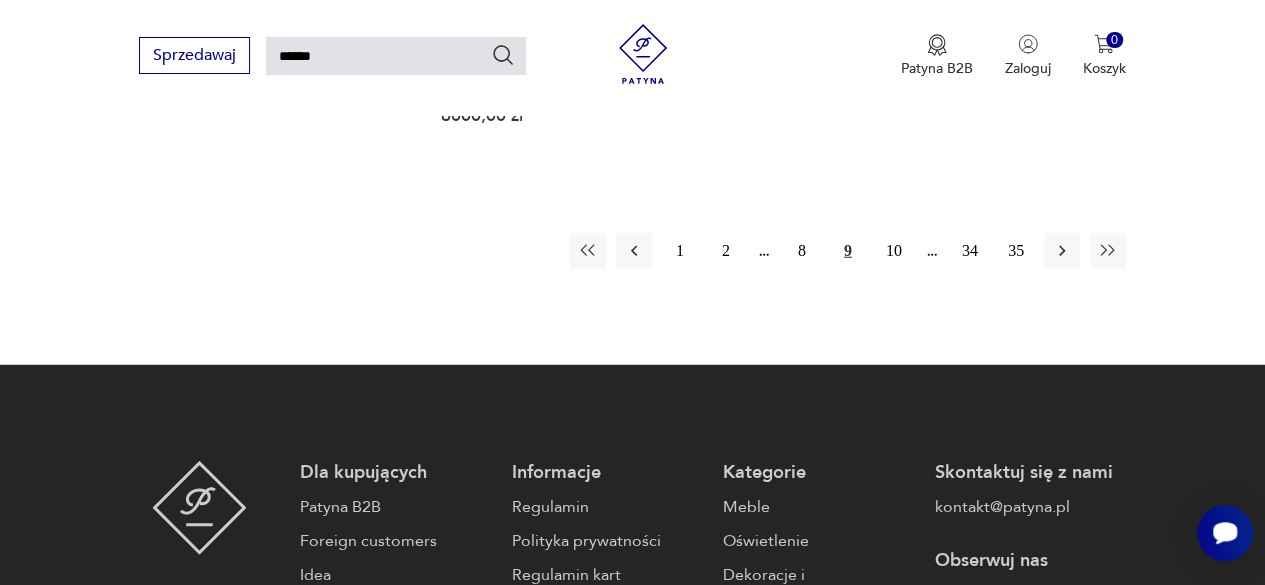 scroll, scrollTop: 2632, scrollLeft: 0, axis: vertical 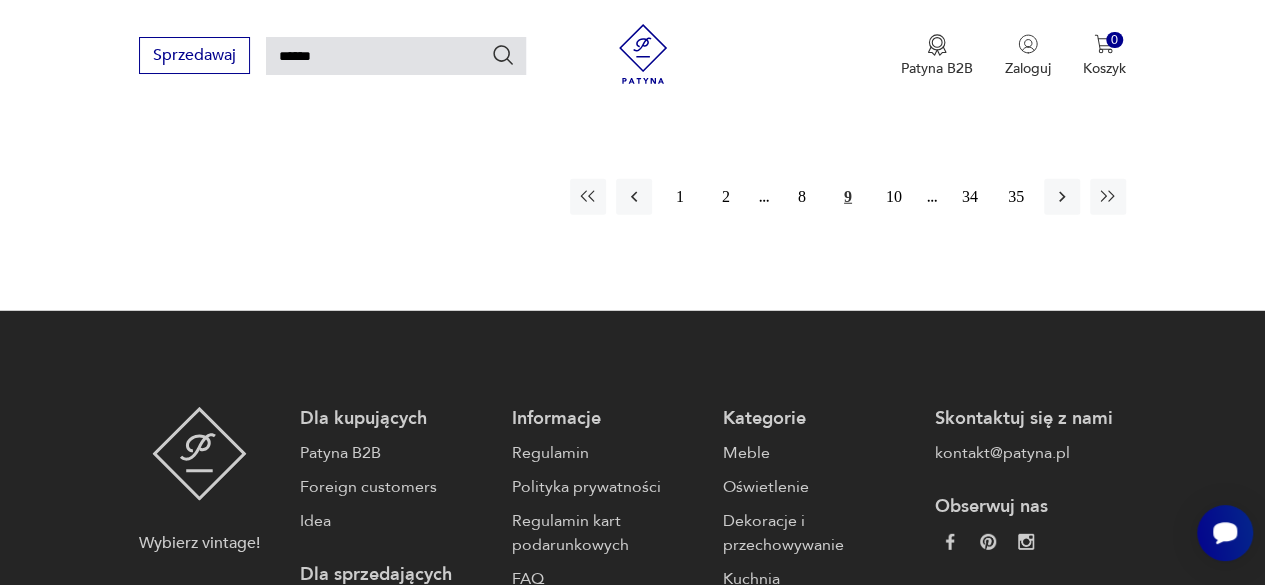 click on "Wybierz vintage! Dla kupujących Patyna B2B Foreign customers Idea Dla sprzedających Sprzedawaj Zaloguj się Informacje Regulamin Polityka prywatności Regulamin kart podarunkowych FAQ Blog Kategorie Meble Oświetlenie Dekoracje i przechowywanie Kuchnia Antykwariat Skontaktuj się z nami kontakt@patyna.pl Obserwuj nas Patyna  to internetowy  sklep vintage  poświęcony meblom i dekoracjom retro. Nasz showroom oferuje autentyczne i niepowtarzalne przedmioty vintage. Tutaj klasyczny, polski design dostaje nowe życie. Oferujemy przedmioty tylko od  zweryfikowanych  i sprawdzonych sprzedawców. @ 2025  Patyna   |   Realizacja:   Digispot.pl" at bounding box center [632, 603] 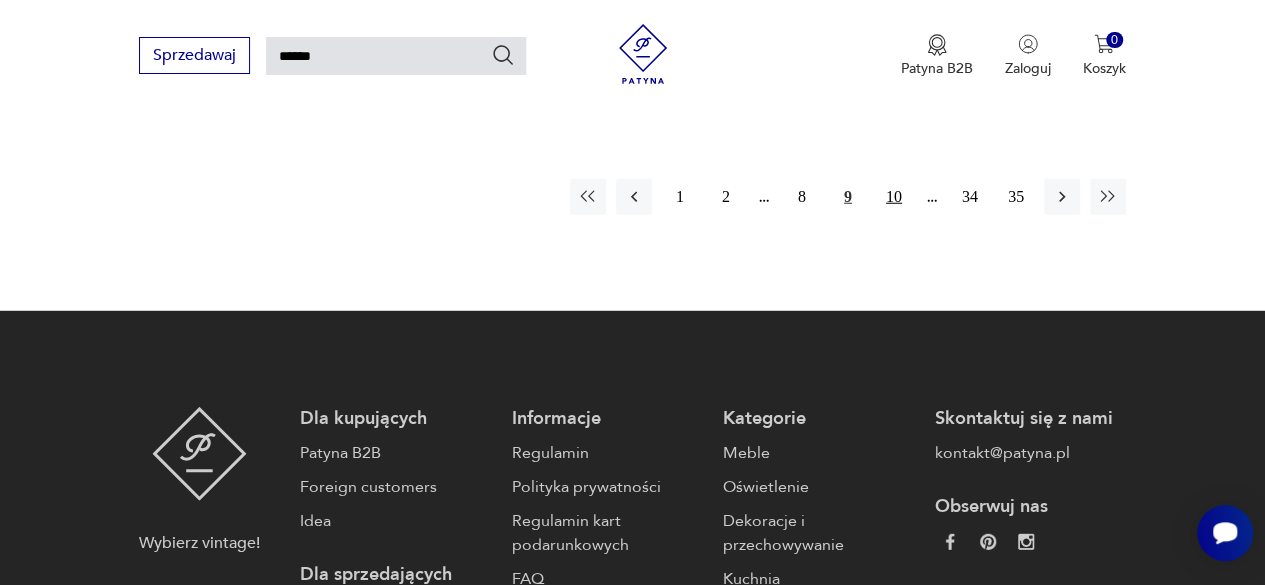 click on "10" at bounding box center (894, 197) 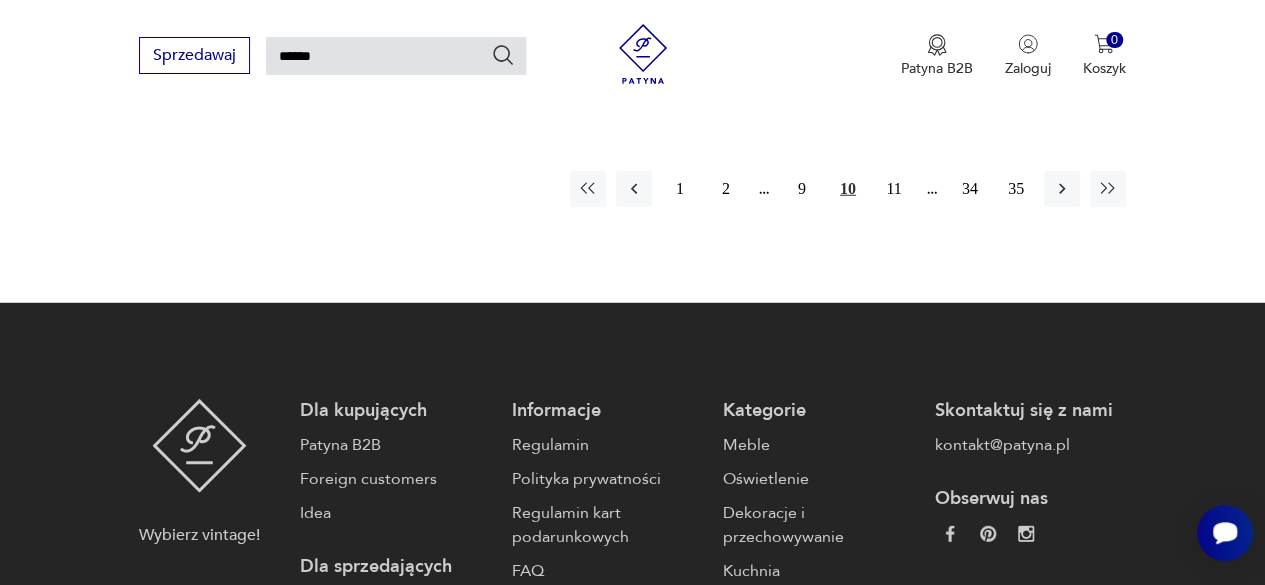 scroll, scrollTop: 2672, scrollLeft: 0, axis: vertical 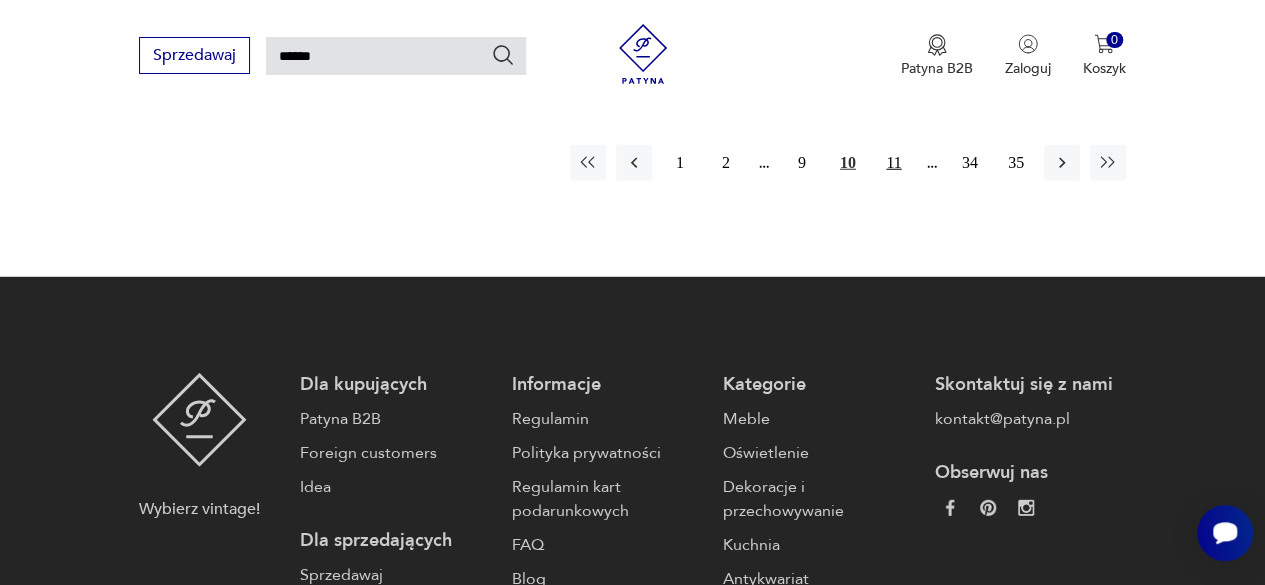 click on "11" at bounding box center [894, 163] 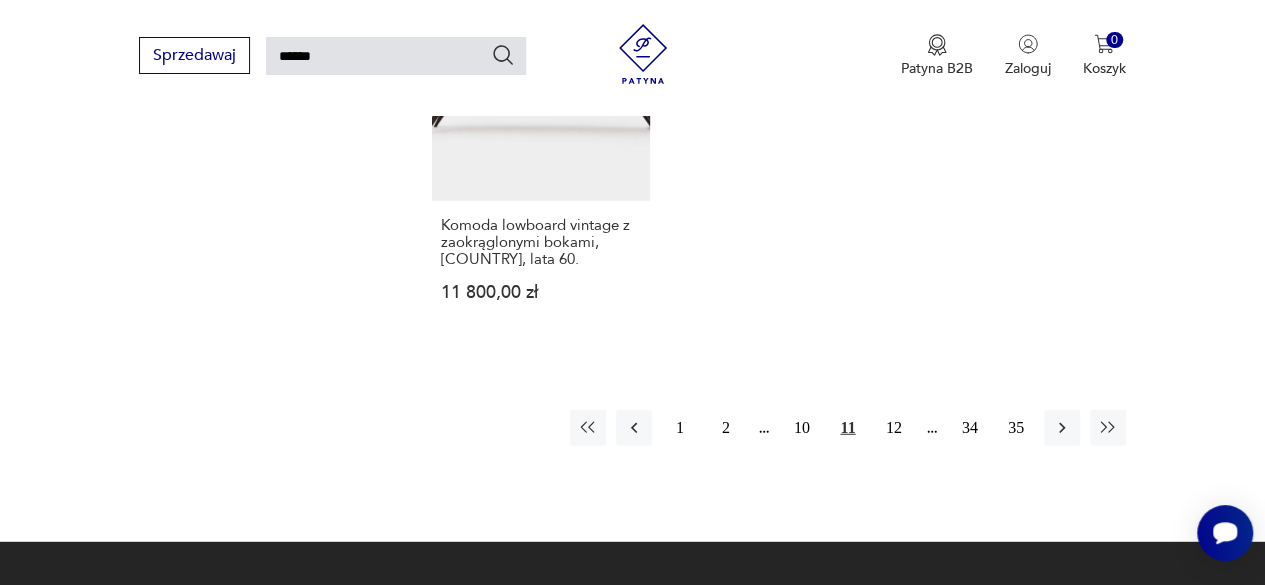 scroll, scrollTop: 2498, scrollLeft: 0, axis: vertical 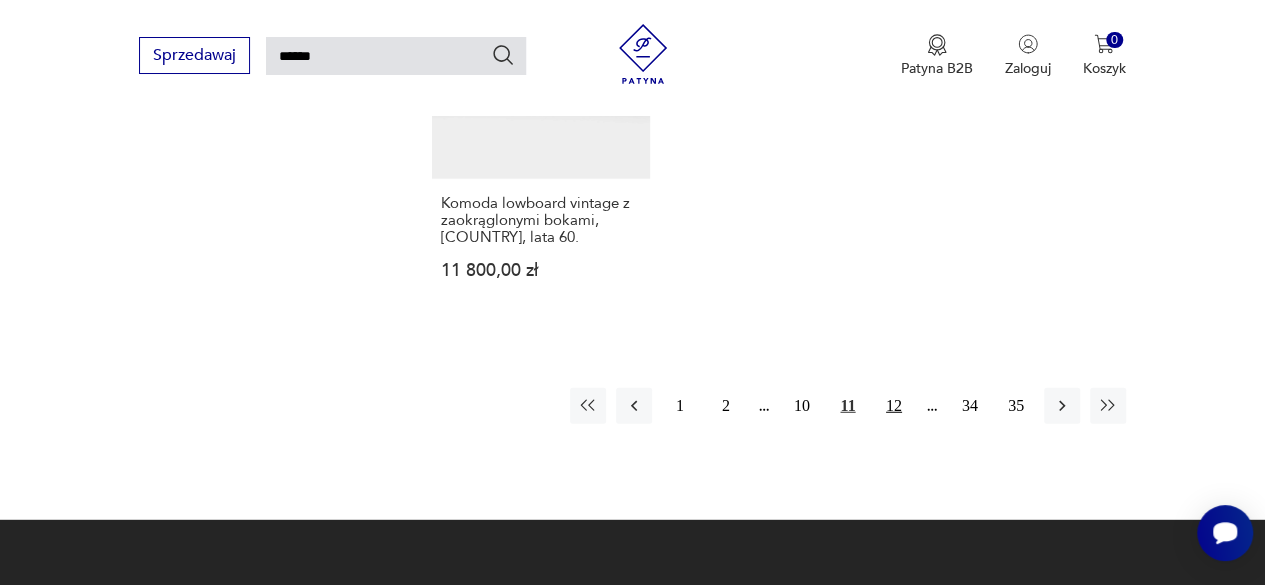 click on "12" at bounding box center [894, 406] 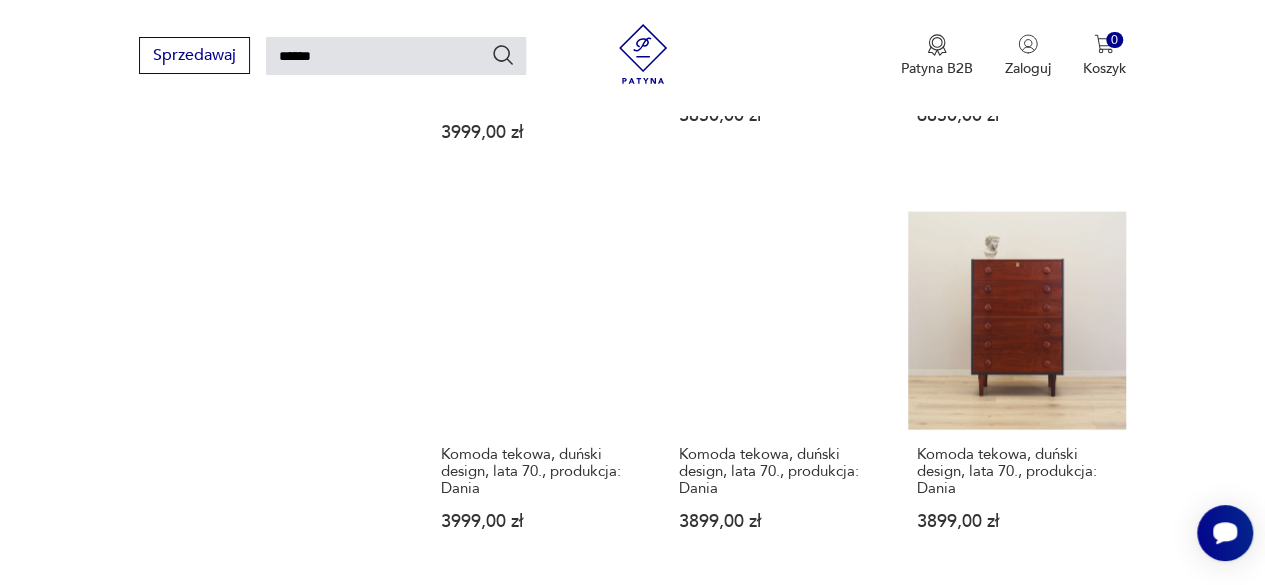 scroll, scrollTop: 2320, scrollLeft: 0, axis: vertical 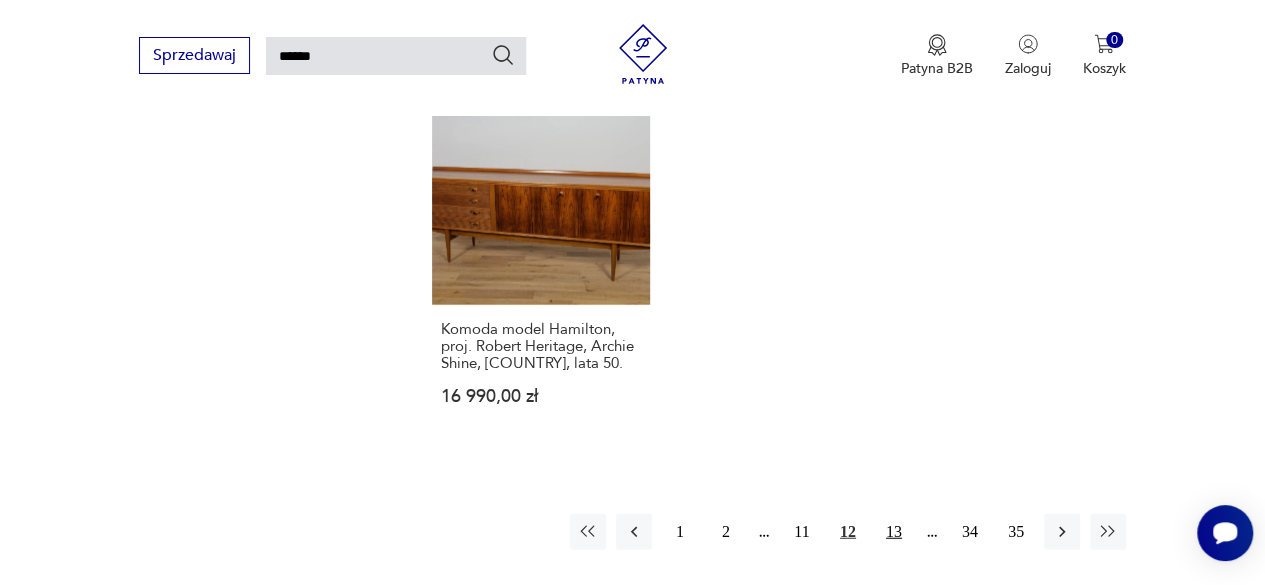 click on "13" at bounding box center (894, 532) 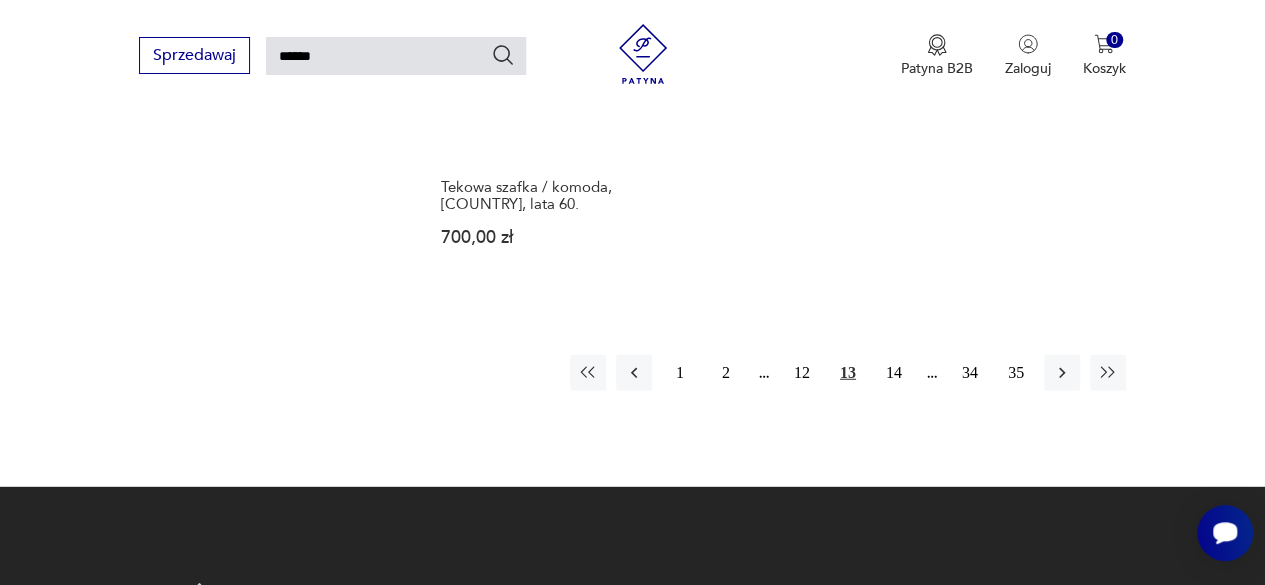 scroll, scrollTop: 2552, scrollLeft: 0, axis: vertical 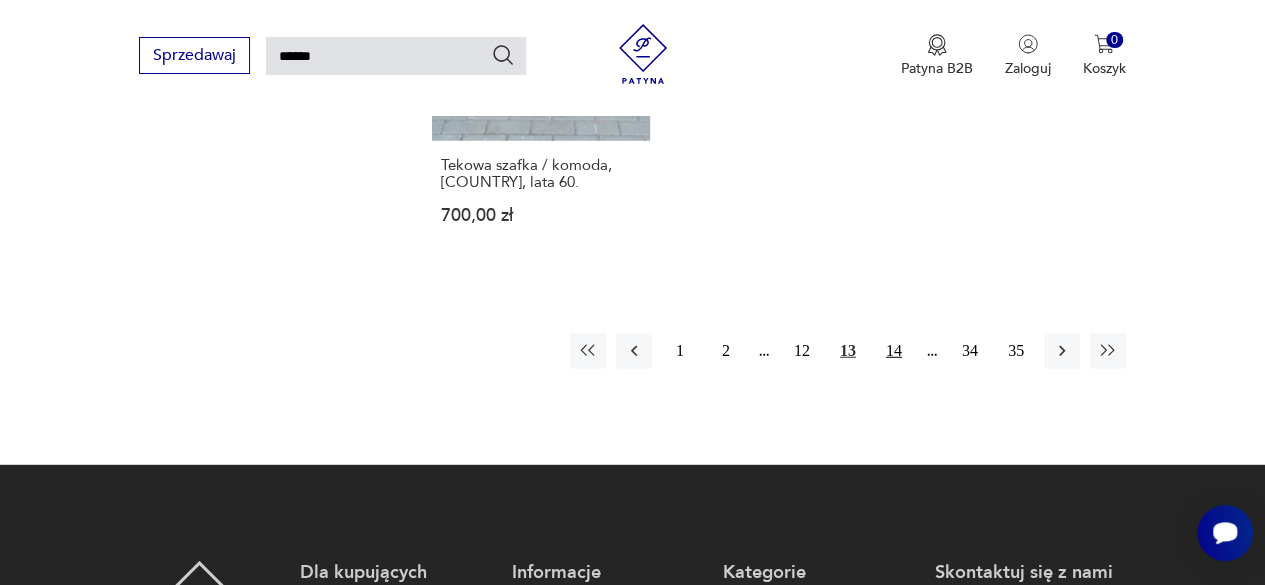click on "14" at bounding box center (894, 351) 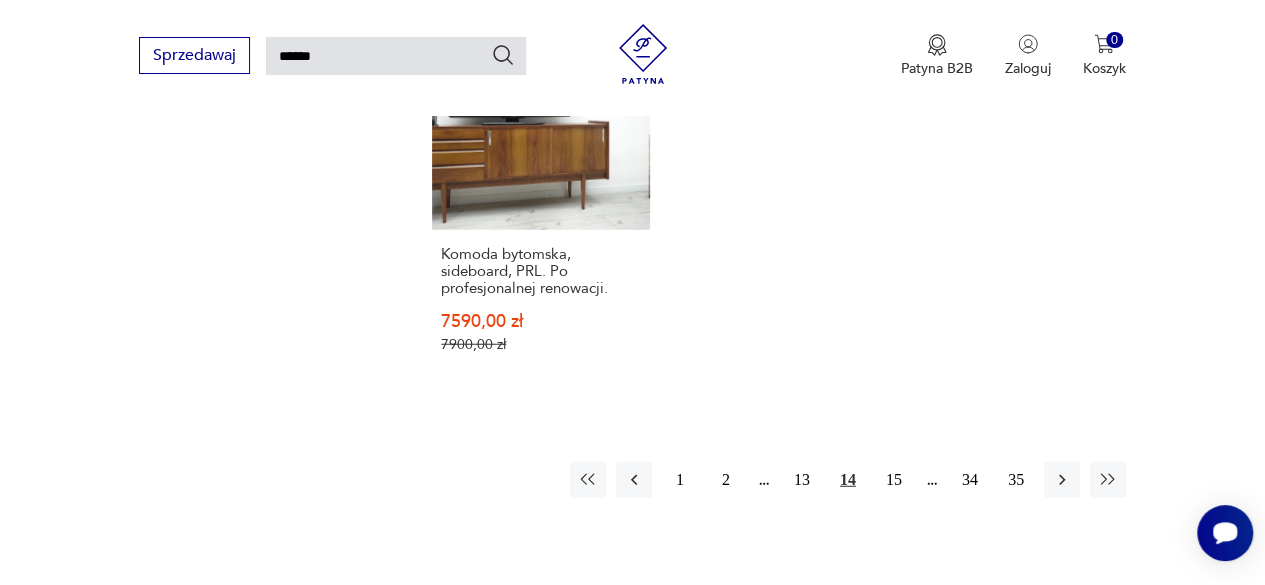 scroll, scrollTop: 2512, scrollLeft: 0, axis: vertical 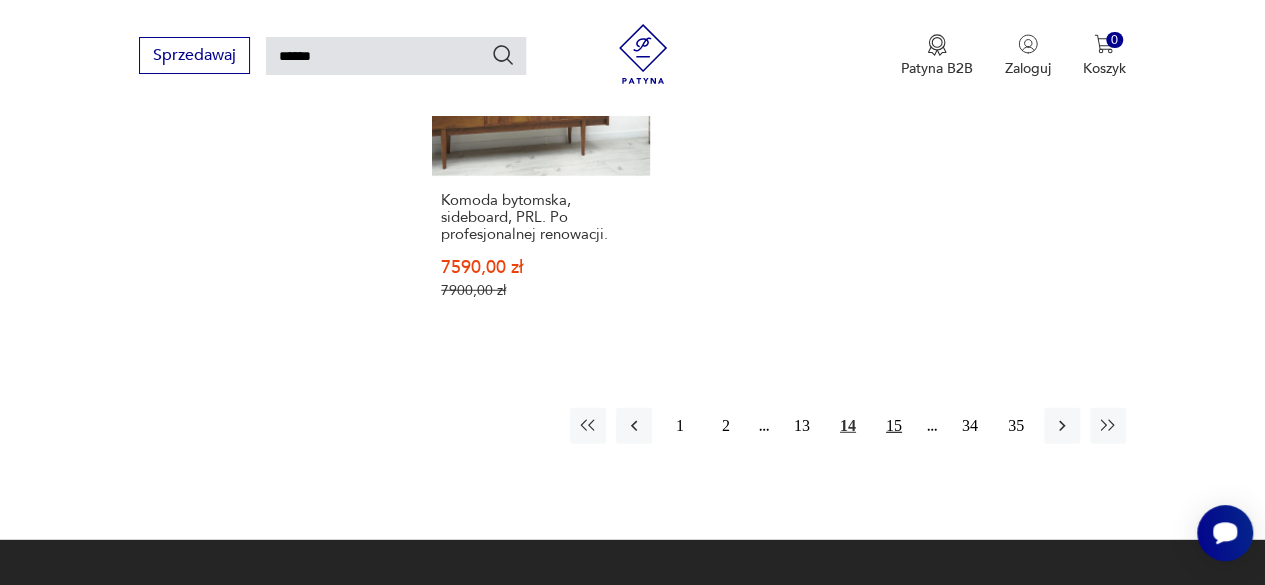 click on "15" at bounding box center (894, 426) 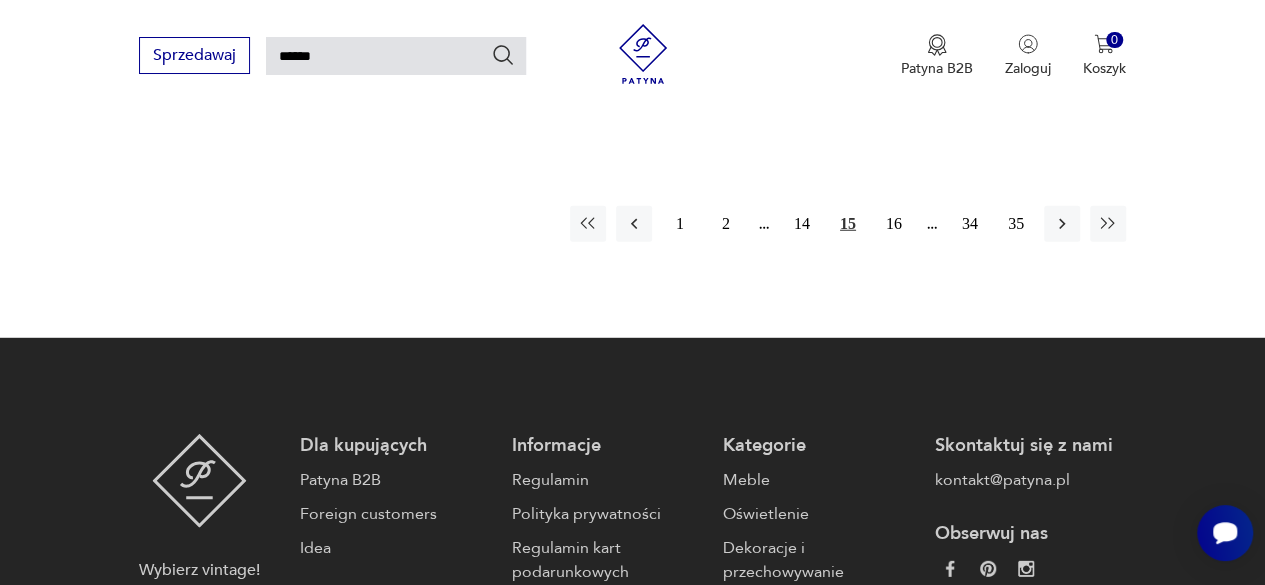 scroll, scrollTop: 2632, scrollLeft: 0, axis: vertical 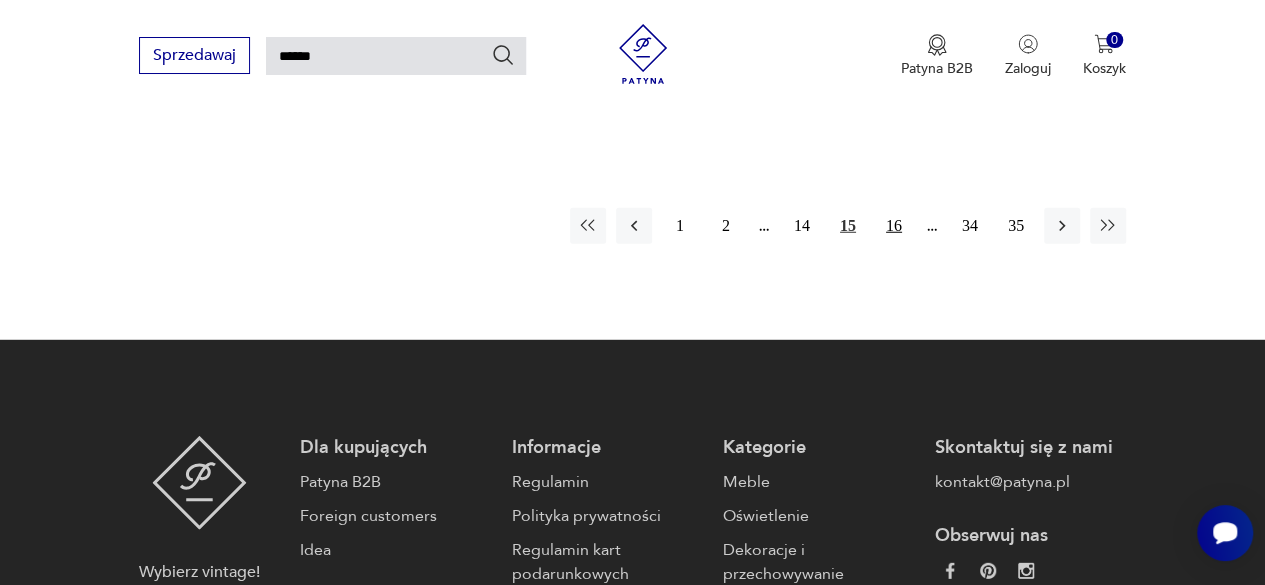 click on "16" at bounding box center (894, 226) 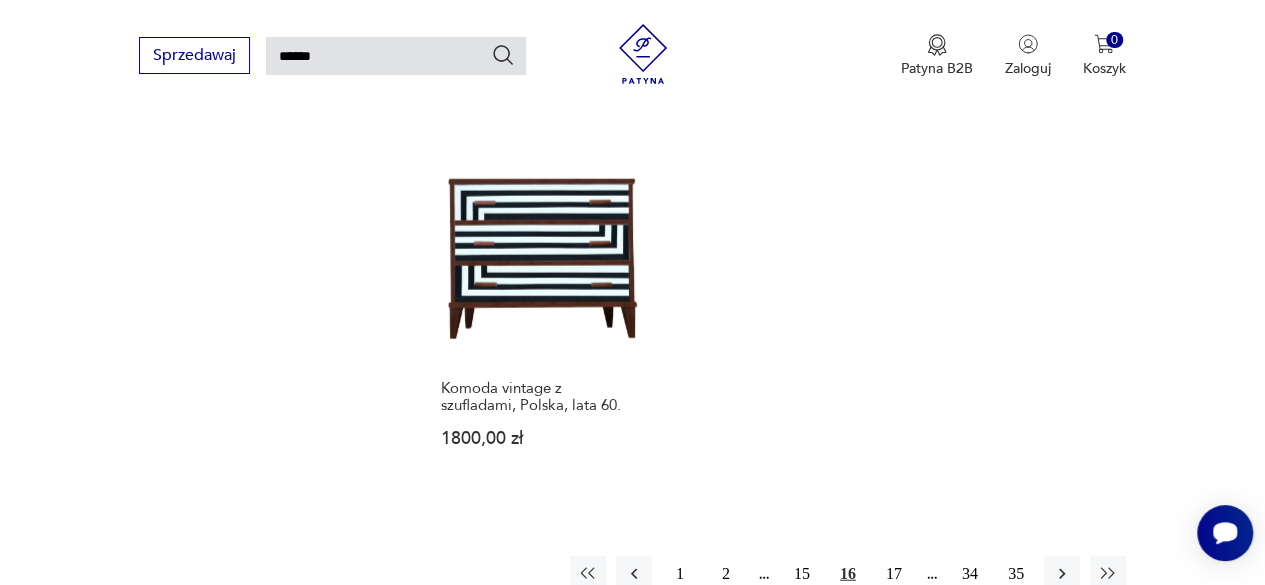 scroll, scrollTop: 2240, scrollLeft: 0, axis: vertical 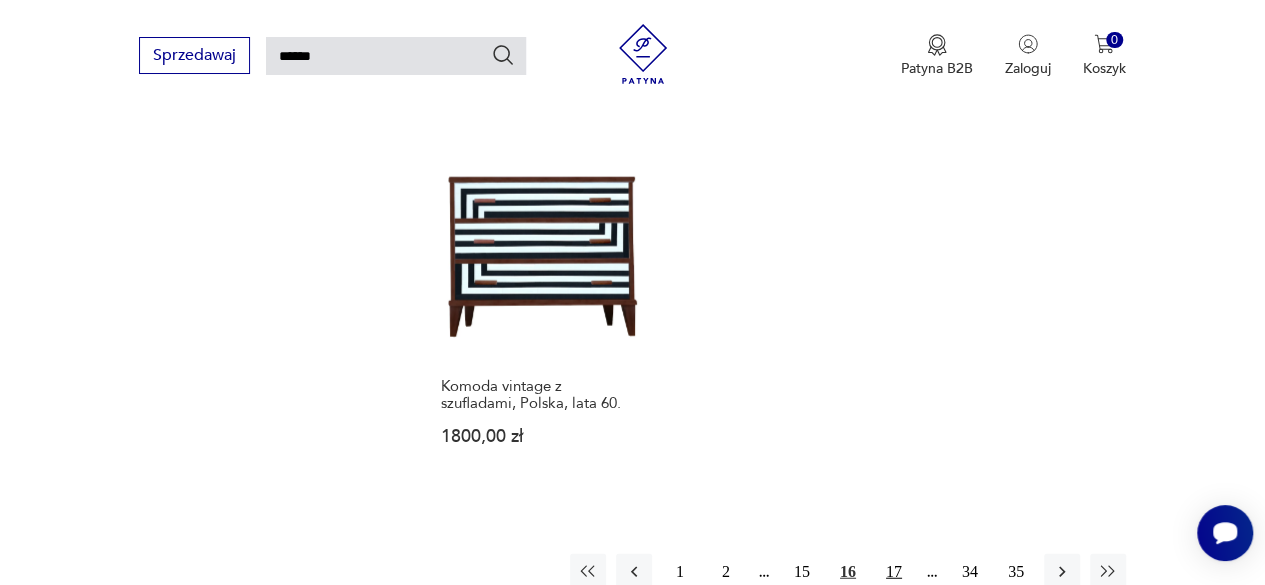 click on "17" at bounding box center (894, 572) 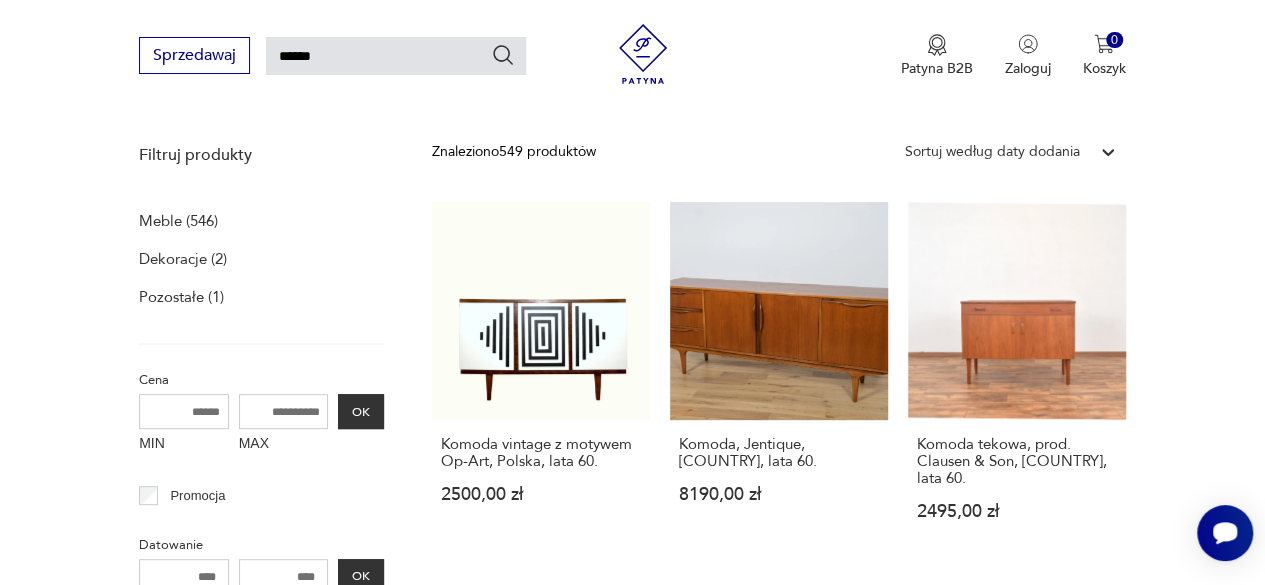 scroll, scrollTop: 272, scrollLeft: 0, axis: vertical 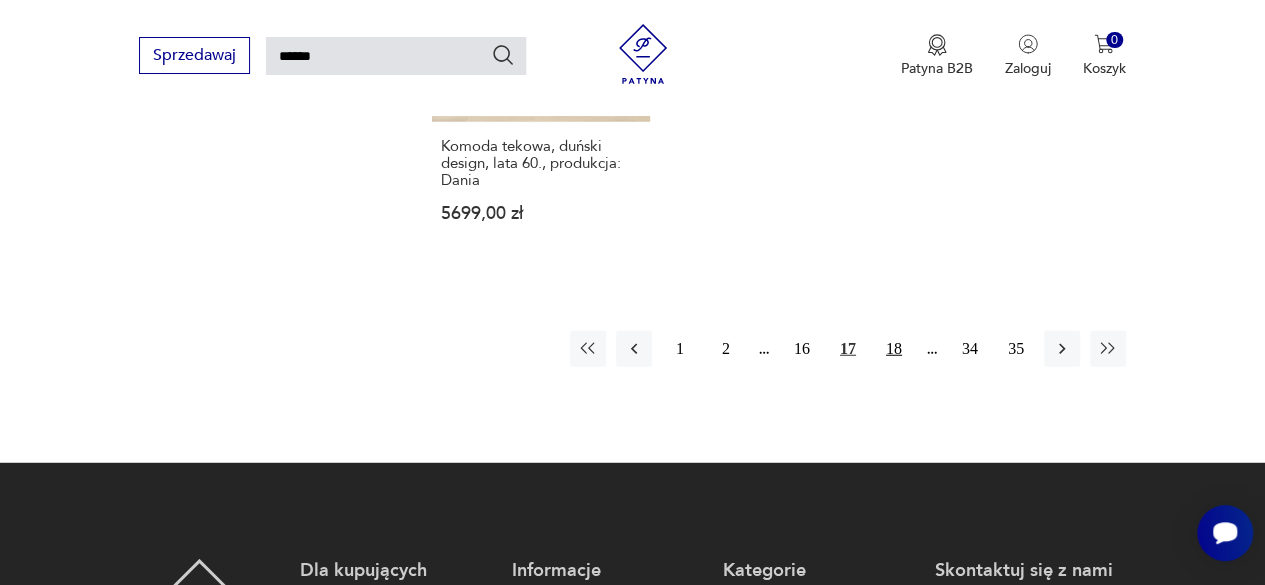 click on "18" at bounding box center (894, 349) 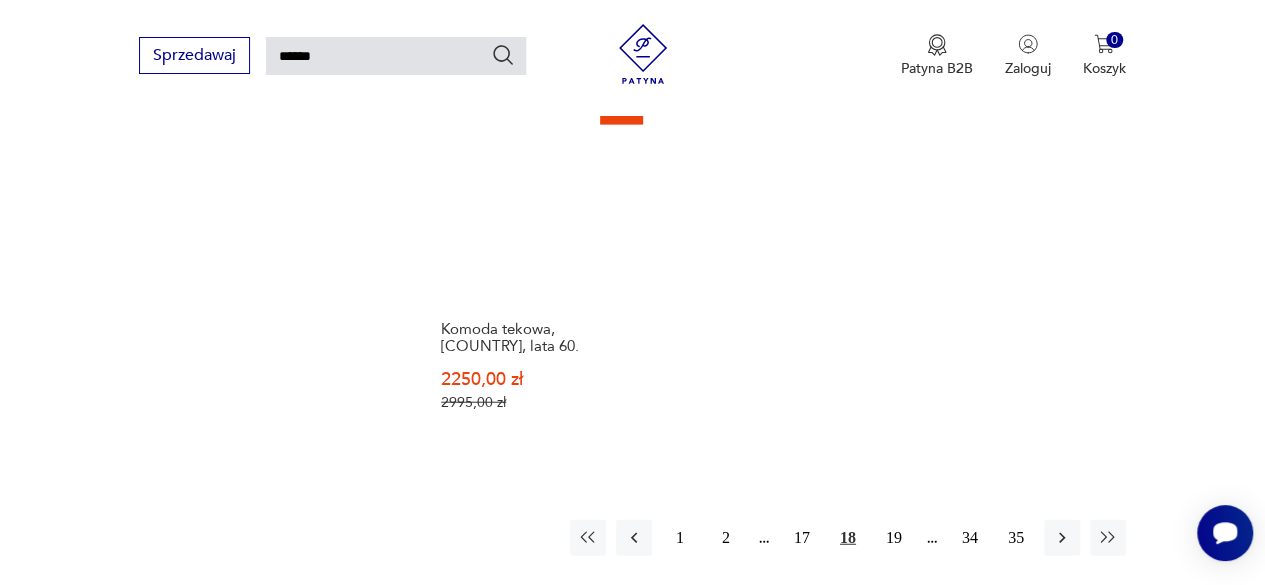 scroll, scrollTop: 2320, scrollLeft: 0, axis: vertical 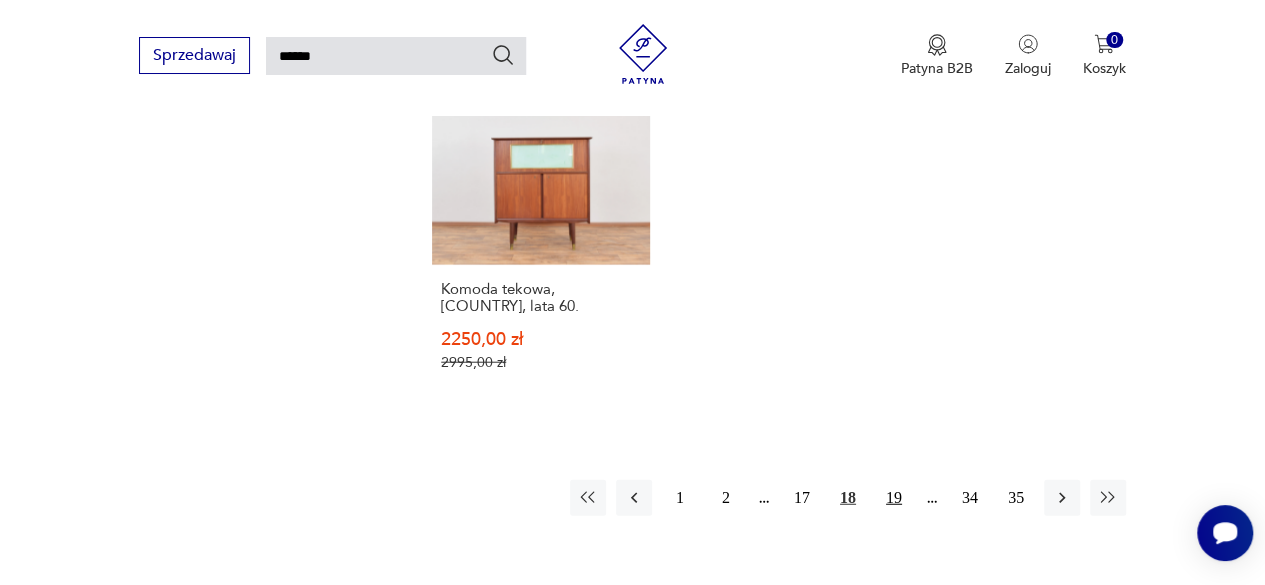 click on "19" at bounding box center (894, 498) 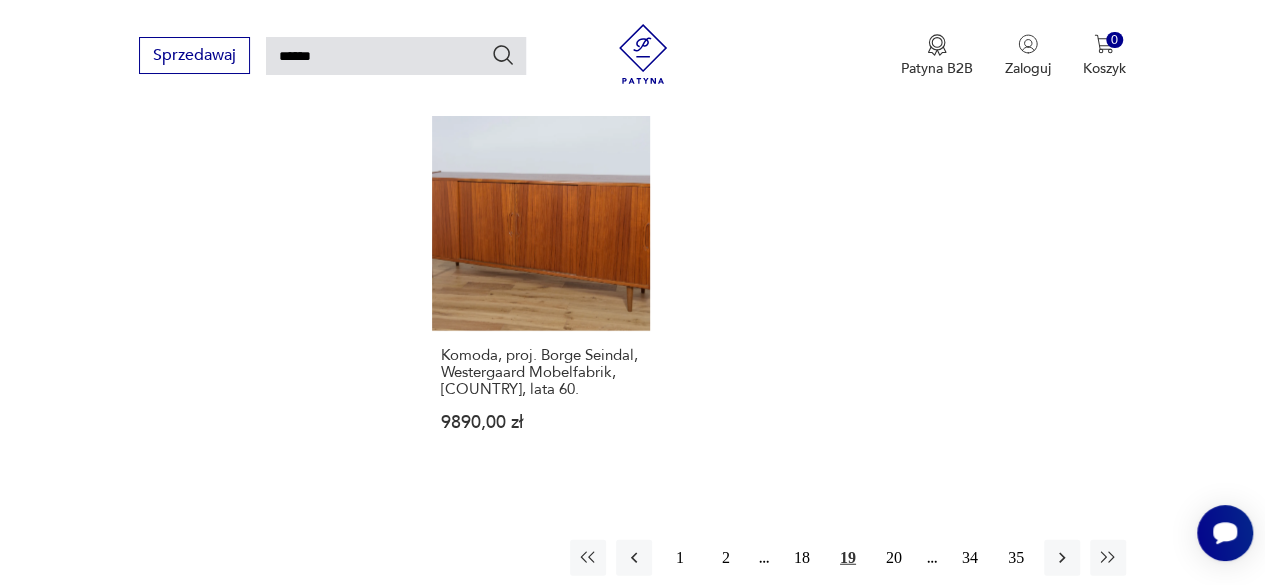 scroll, scrollTop: 2288, scrollLeft: 0, axis: vertical 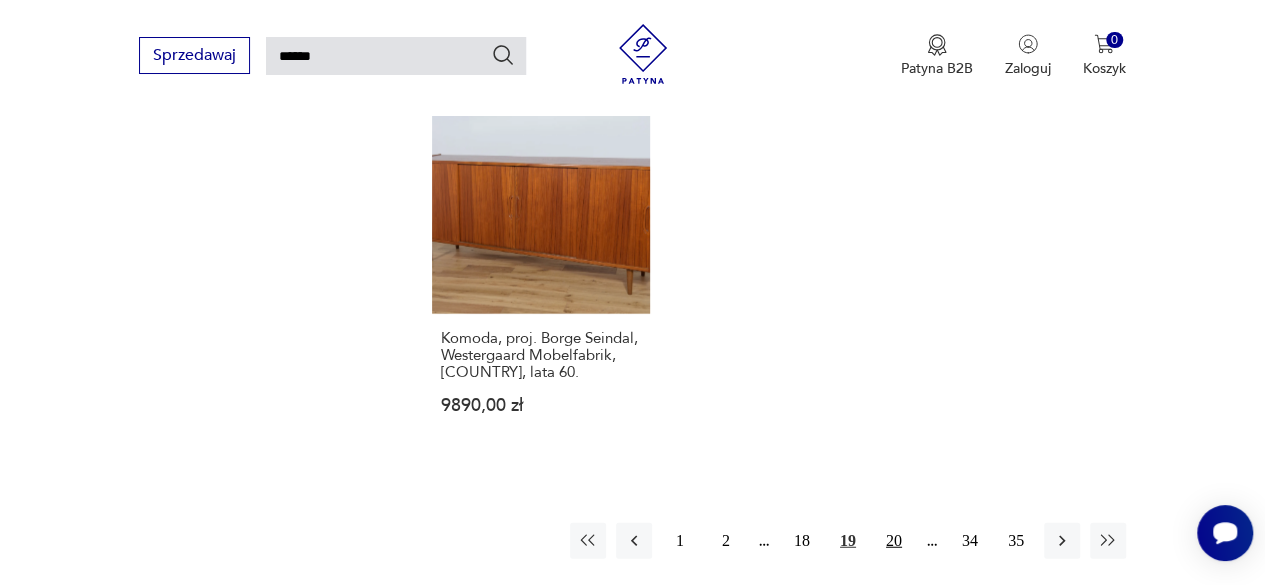 click on "20" at bounding box center [894, 541] 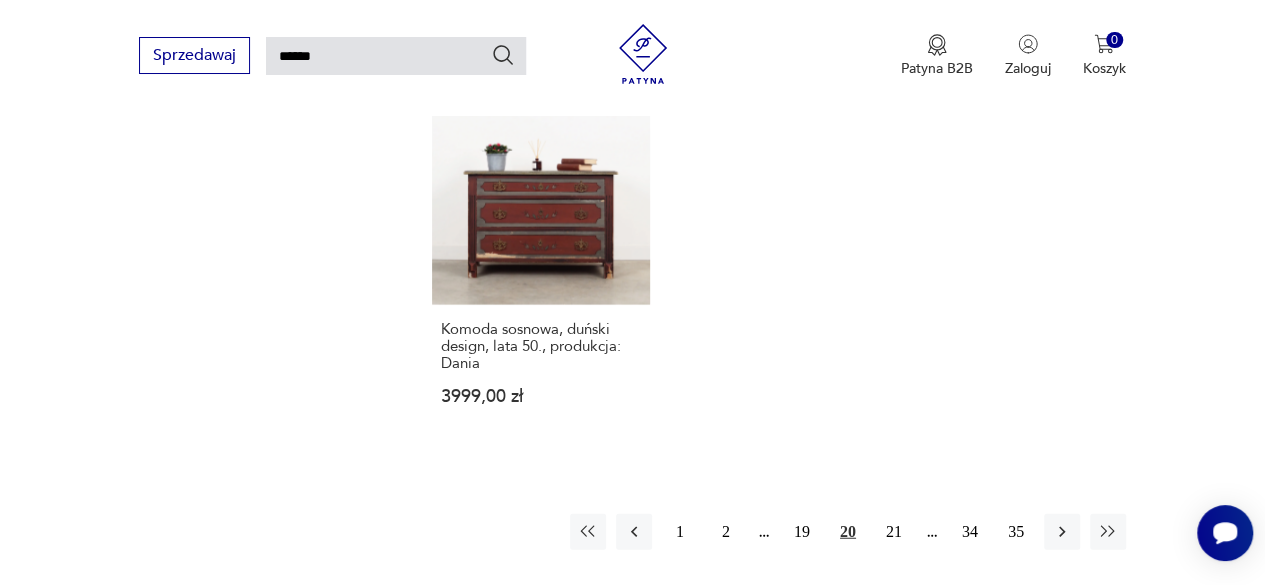 scroll, scrollTop: 2320, scrollLeft: 0, axis: vertical 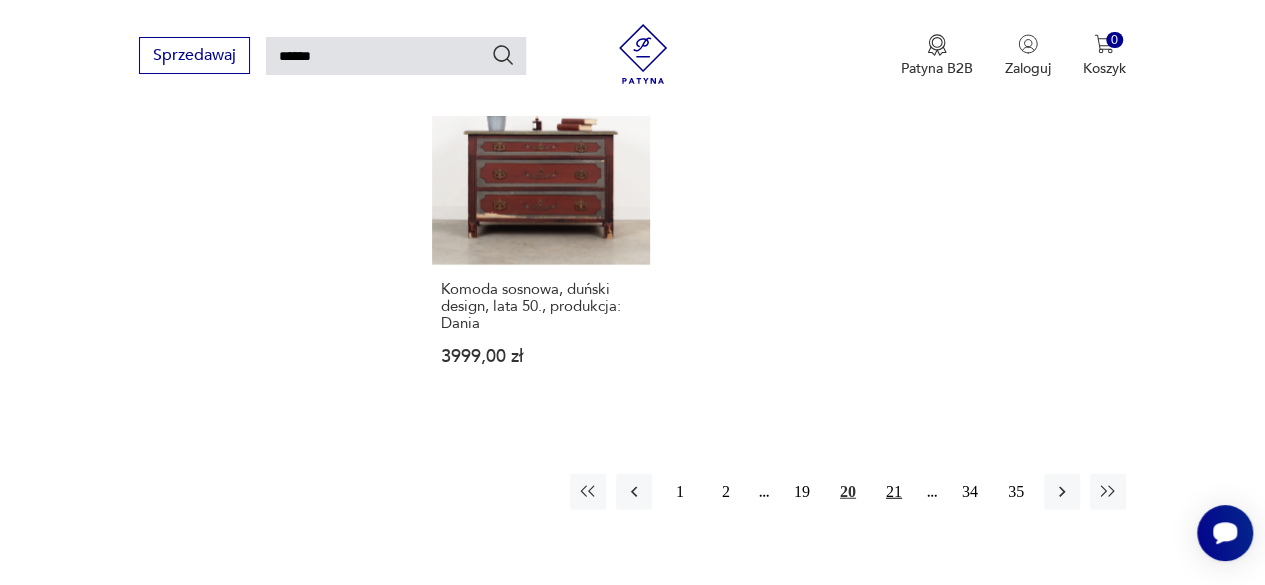 click on "21" at bounding box center (894, 492) 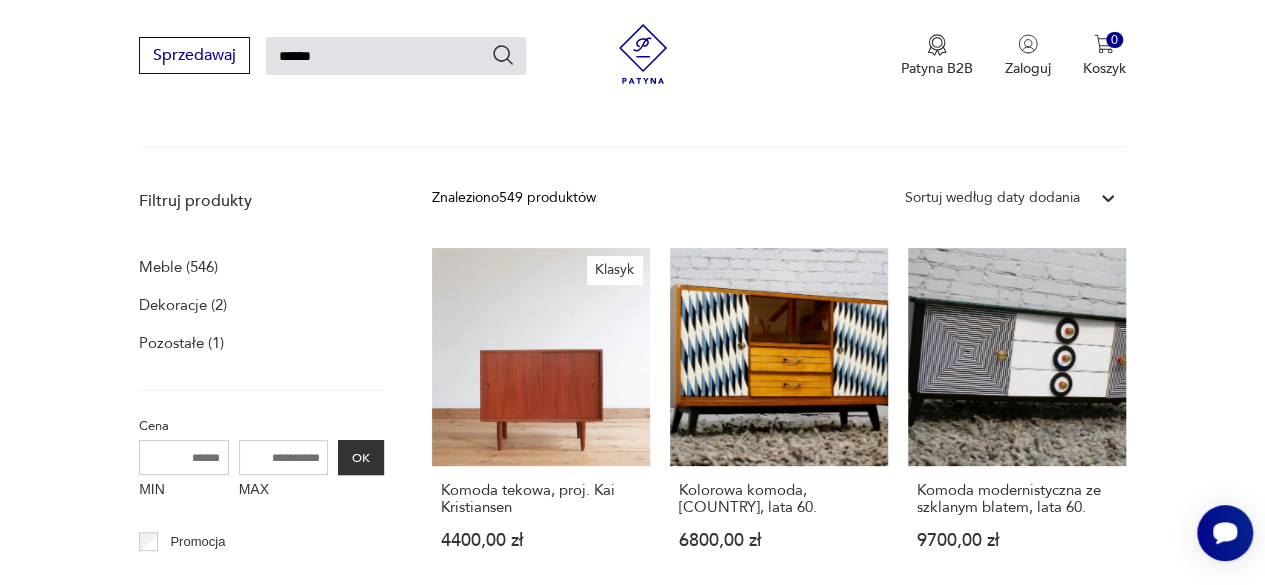 scroll, scrollTop: 232, scrollLeft: 0, axis: vertical 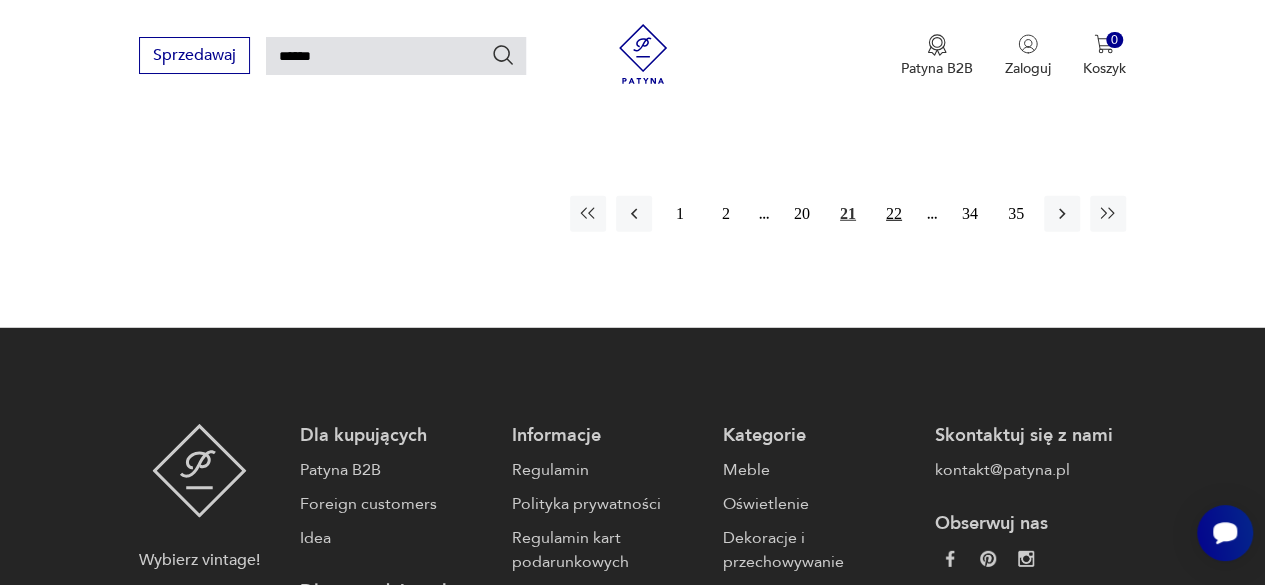 click on "22" at bounding box center [894, 214] 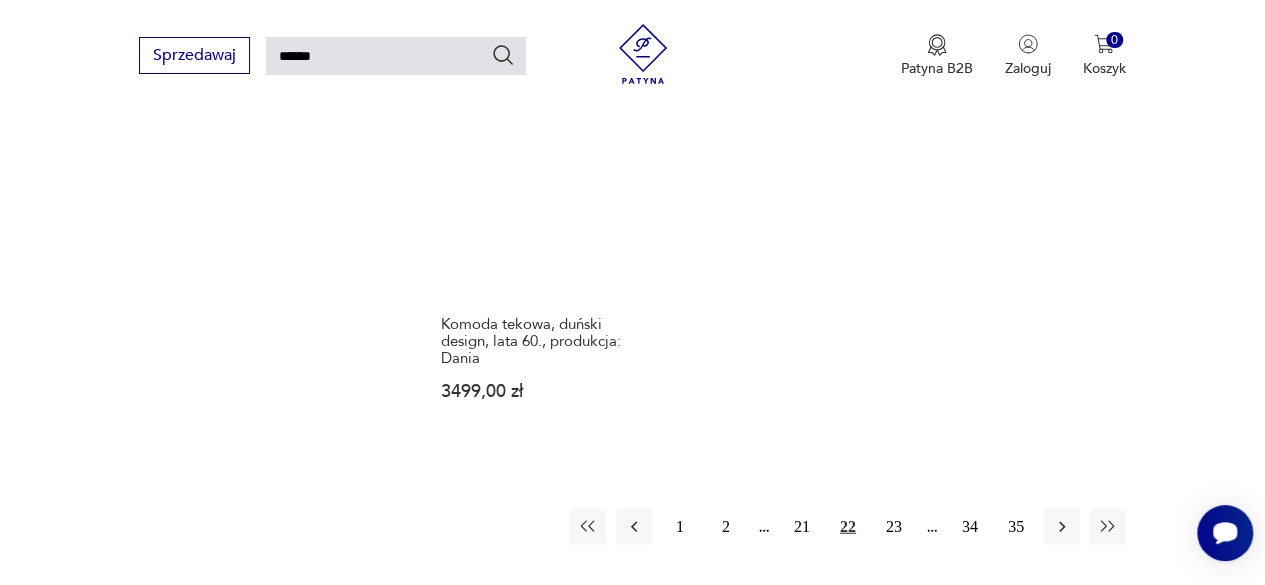 scroll, scrollTop: 2320, scrollLeft: 0, axis: vertical 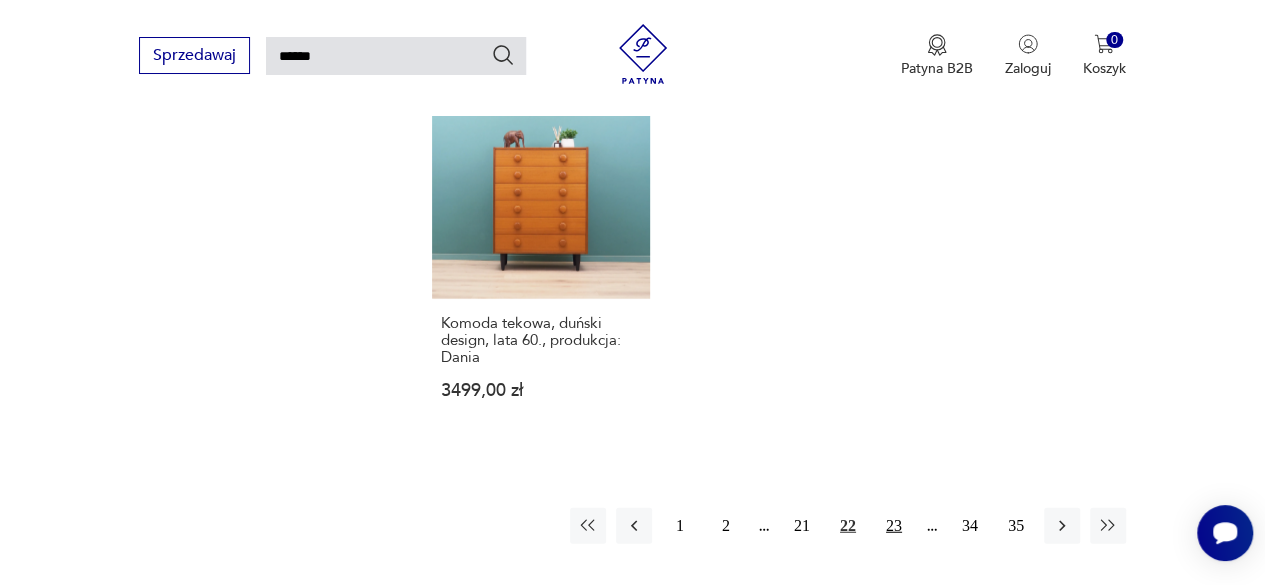 click on "23" at bounding box center [894, 526] 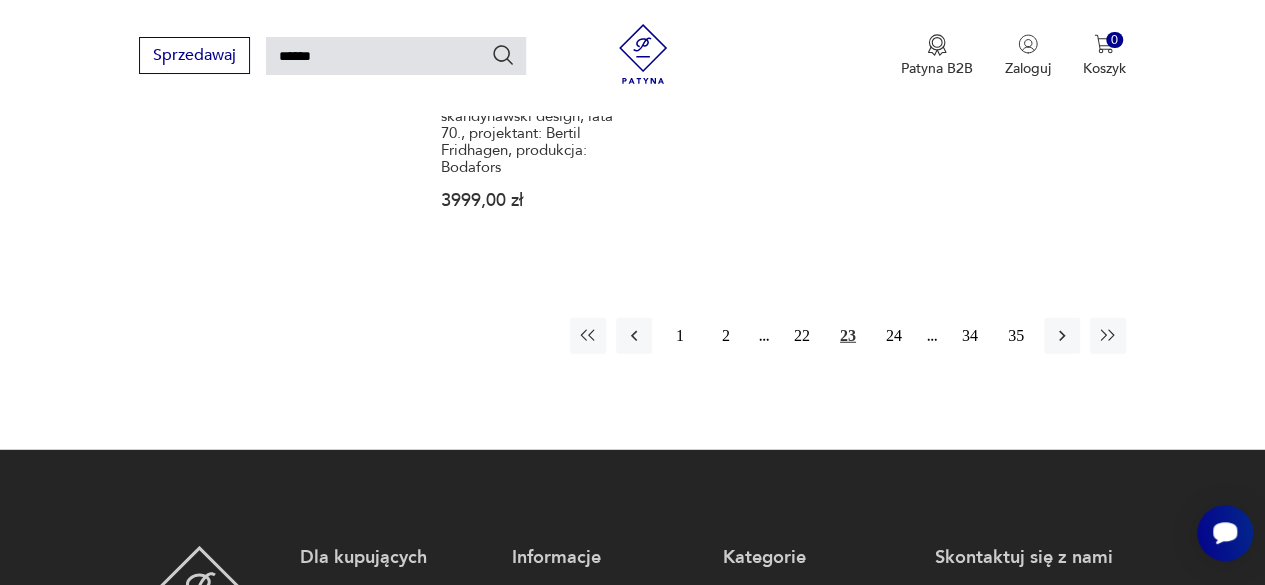 scroll, scrollTop: 2552, scrollLeft: 0, axis: vertical 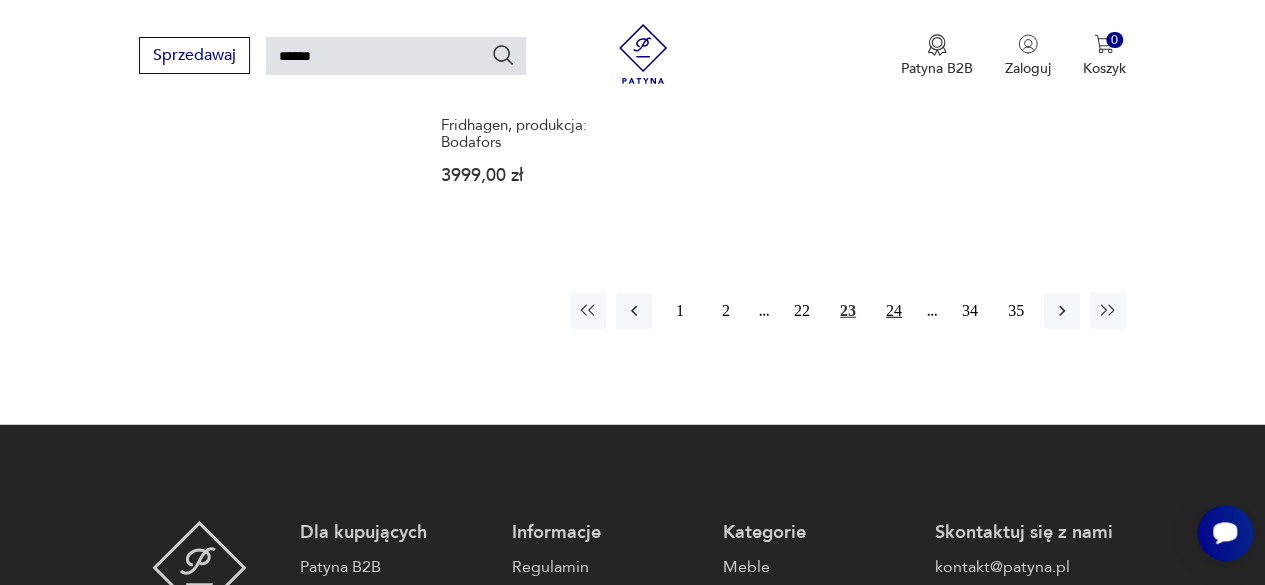 click on "24" at bounding box center [894, 311] 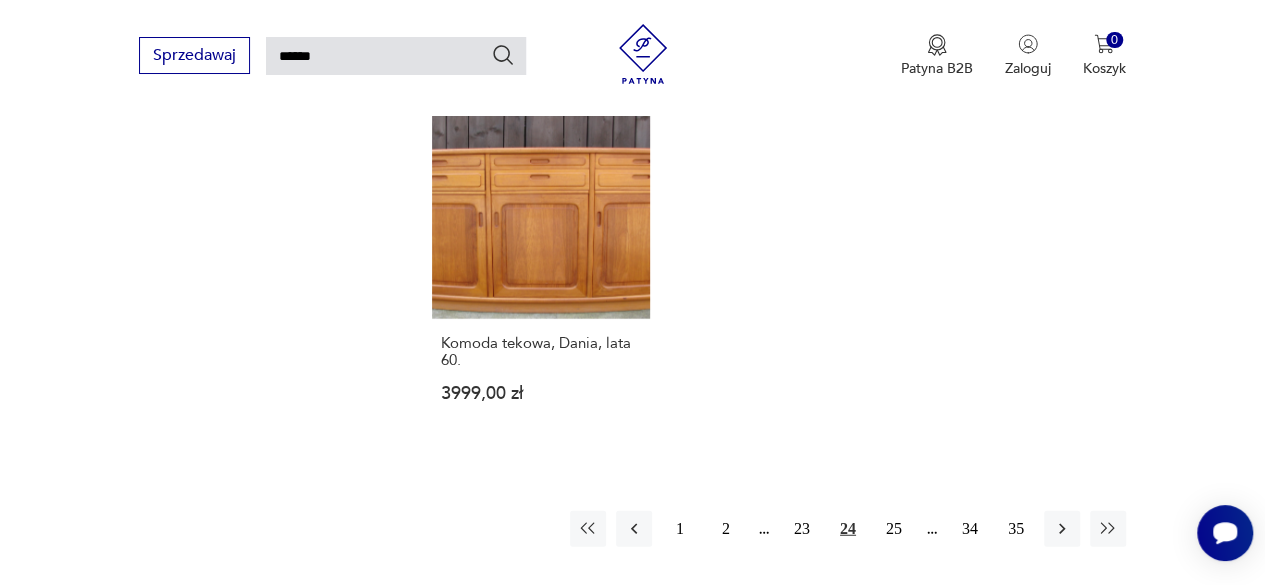 scroll, scrollTop: 2320, scrollLeft: 0, axis: vertical 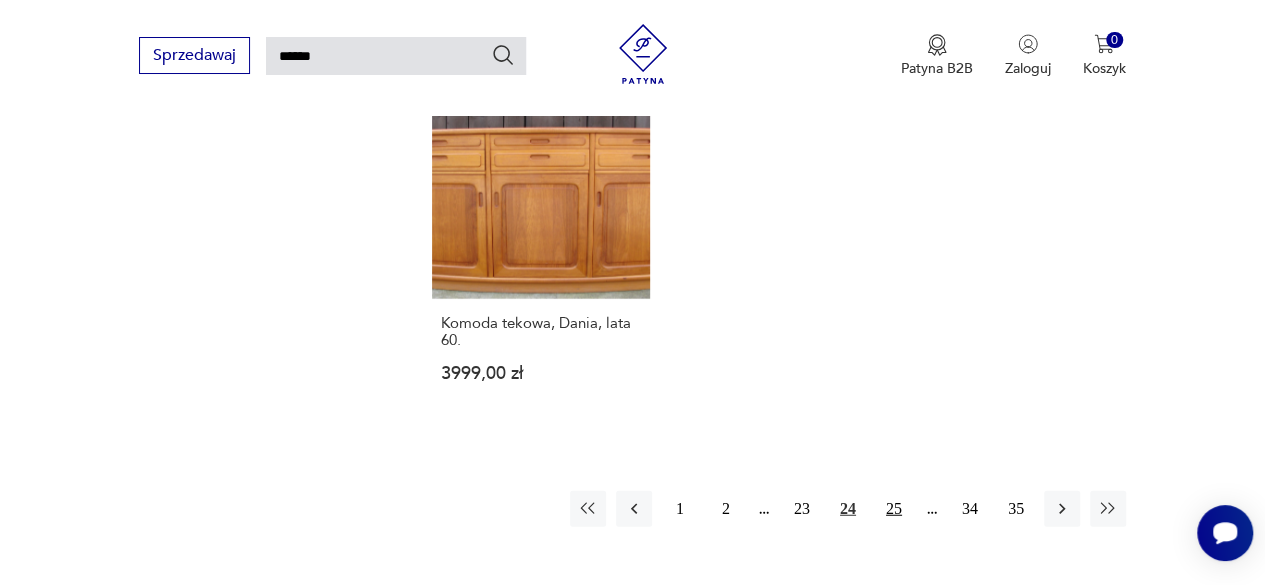 click on "25" at bounding box center [894, 509] 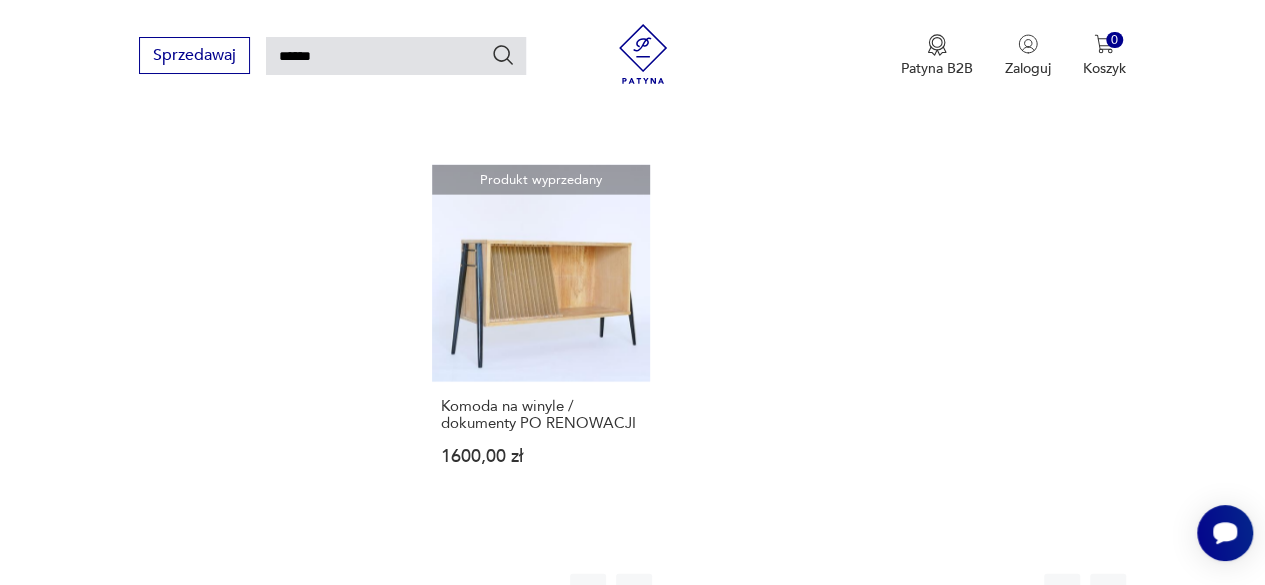 scroll, scrollTop: 2240, scrollLeft: 0, axis: vertical 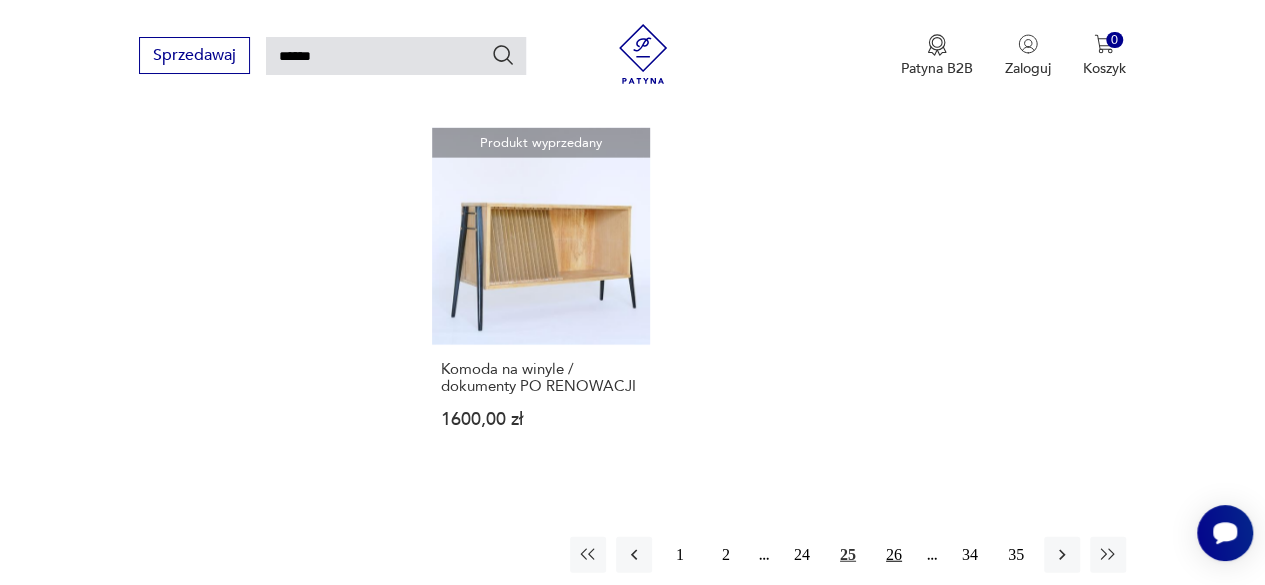 click on "26" at bounding box center [894, 555] 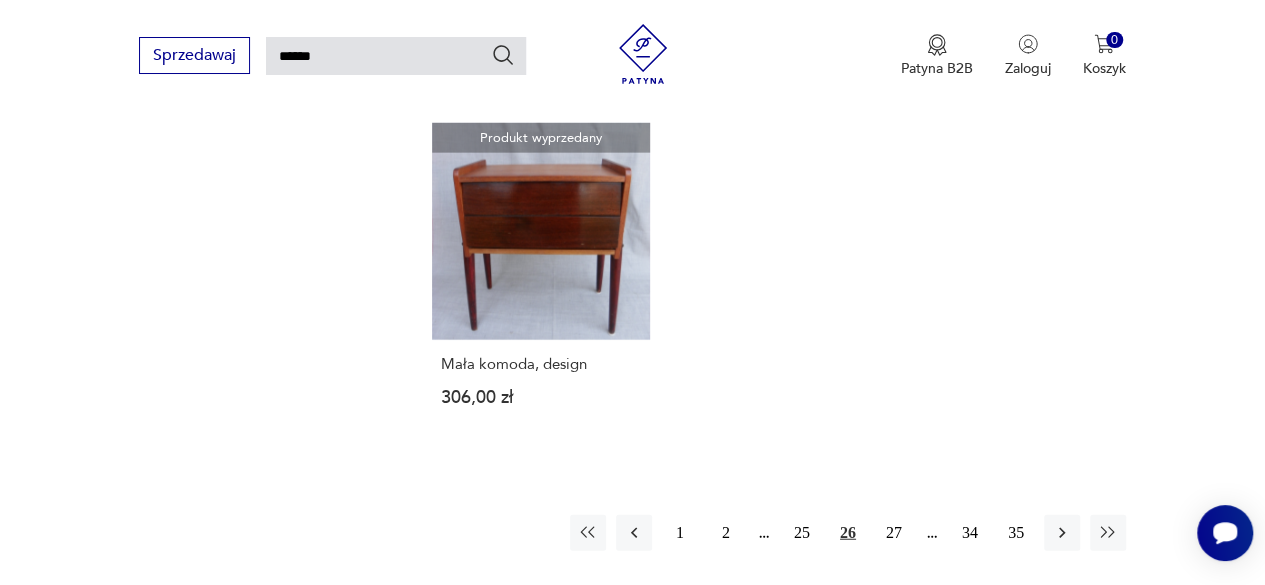 scroll, scrollTop: 2280, scrollLeft: 0, axis: vertical 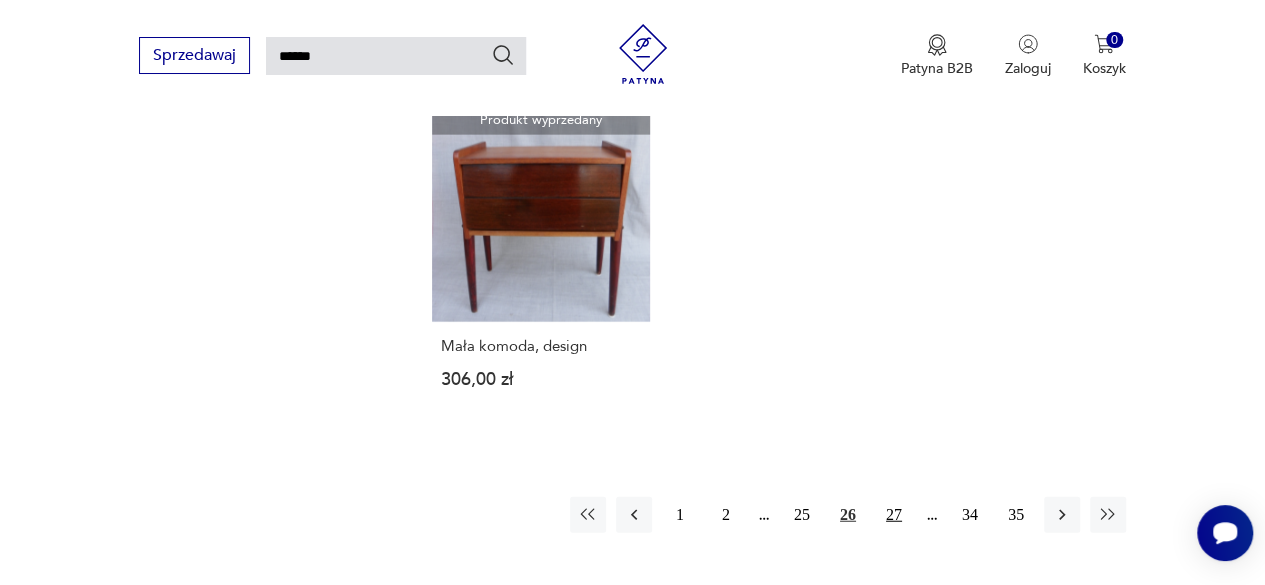 click on "27" at bounding box center [894, 515] 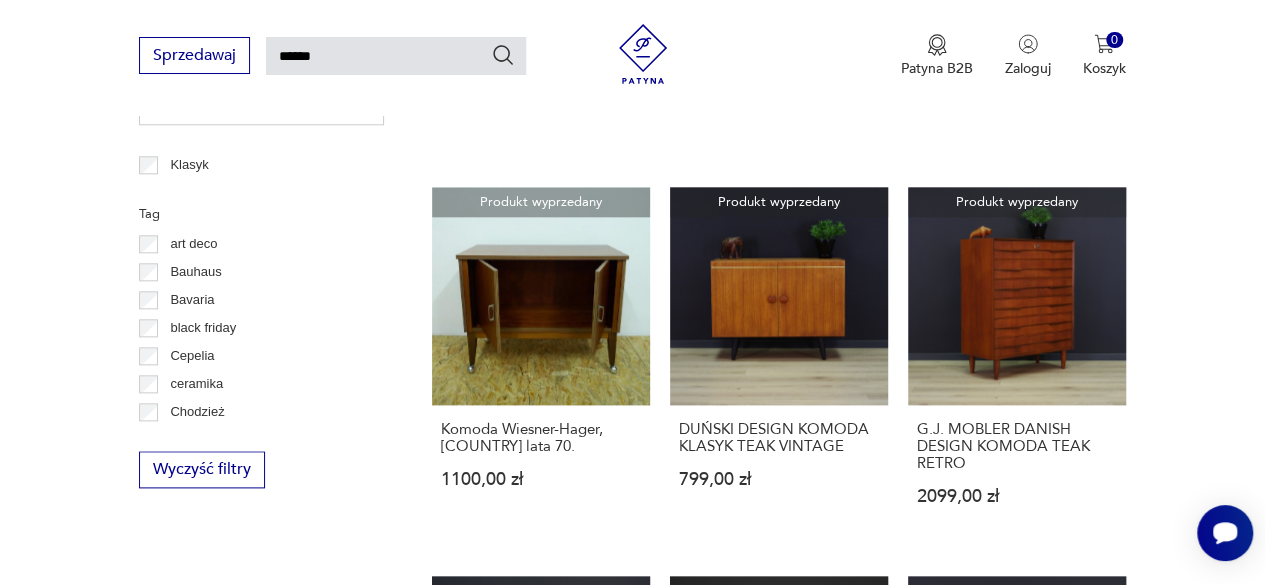 scroll, scrollTop: 1010, scrollLeft: 0, axis: vertical 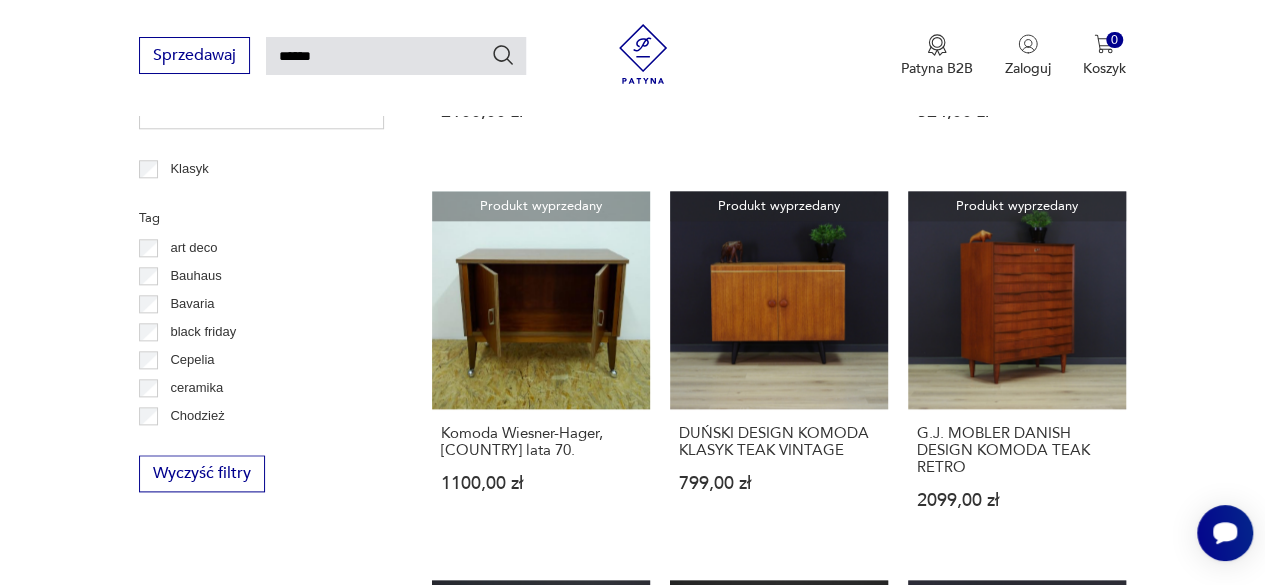 click on "******" at bounding box center (396, 56) 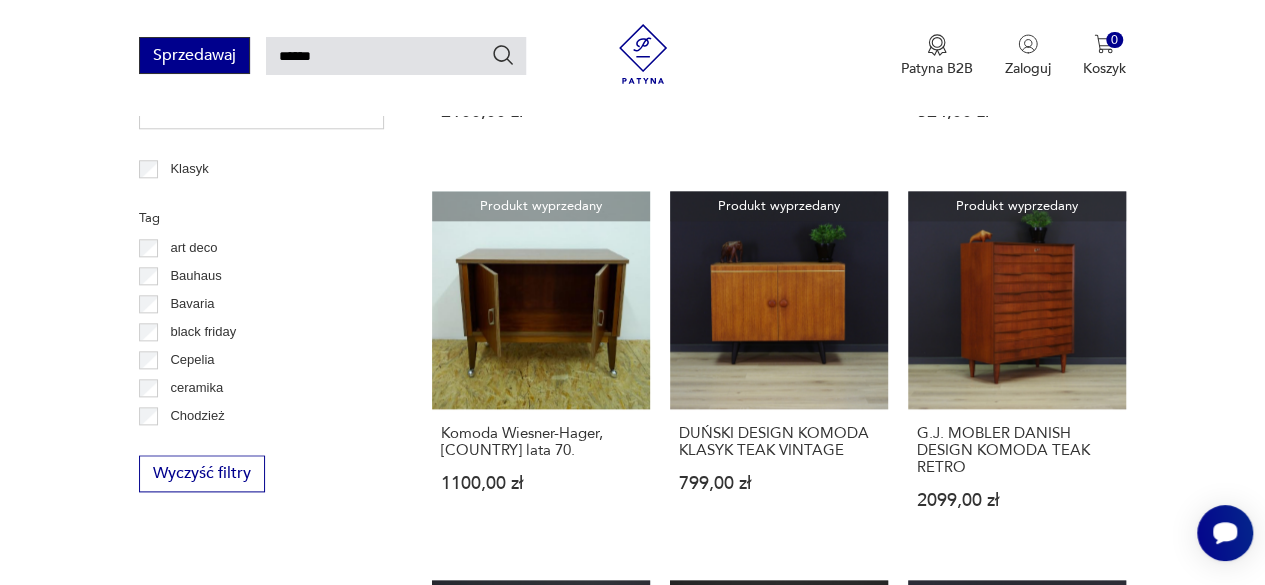 drag, startPoint x: 392, startPoint y: 61, endPoint x: 220, endPoint y: 47, distance: 172.56883 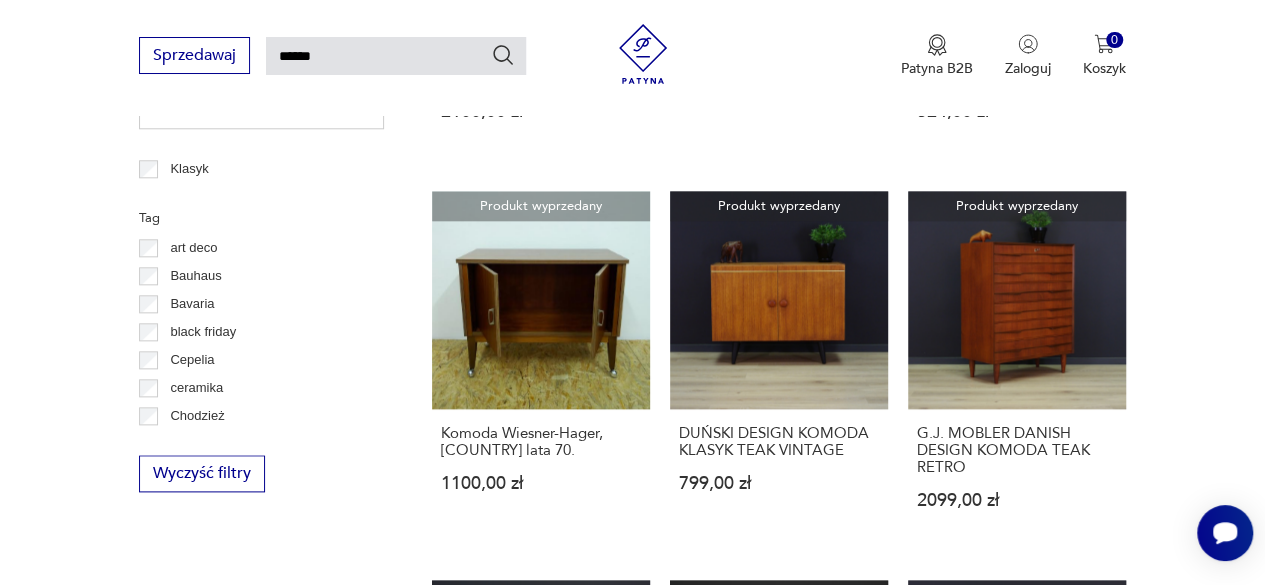 type on "******" 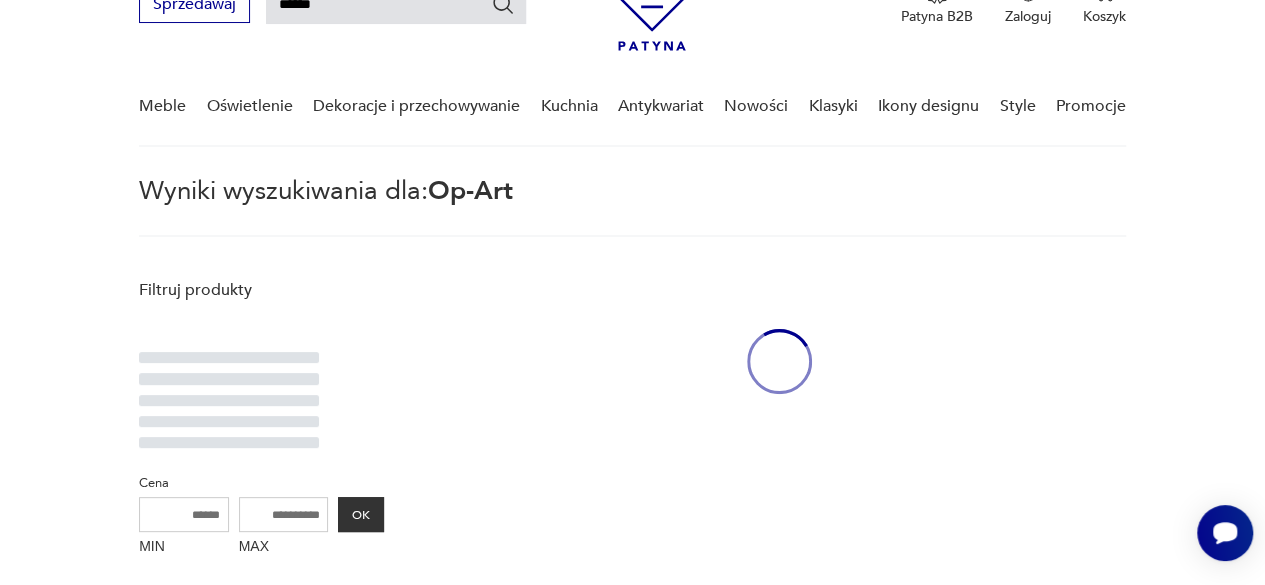scroll, scrollTop: 72, scrollLeft: 0, axis: vertical 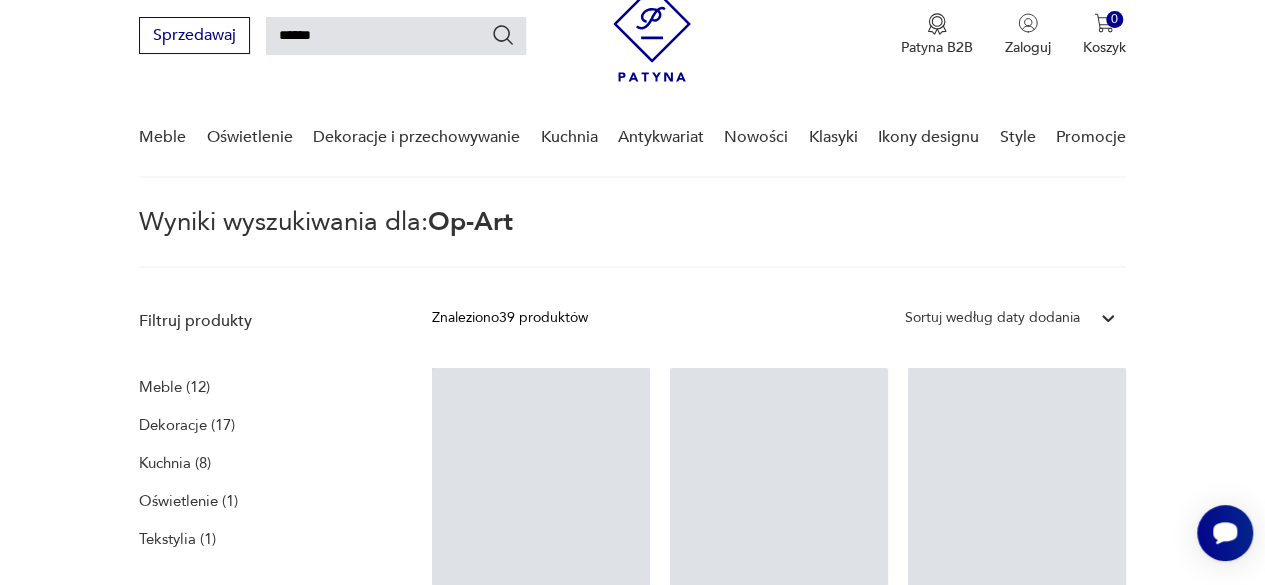 type 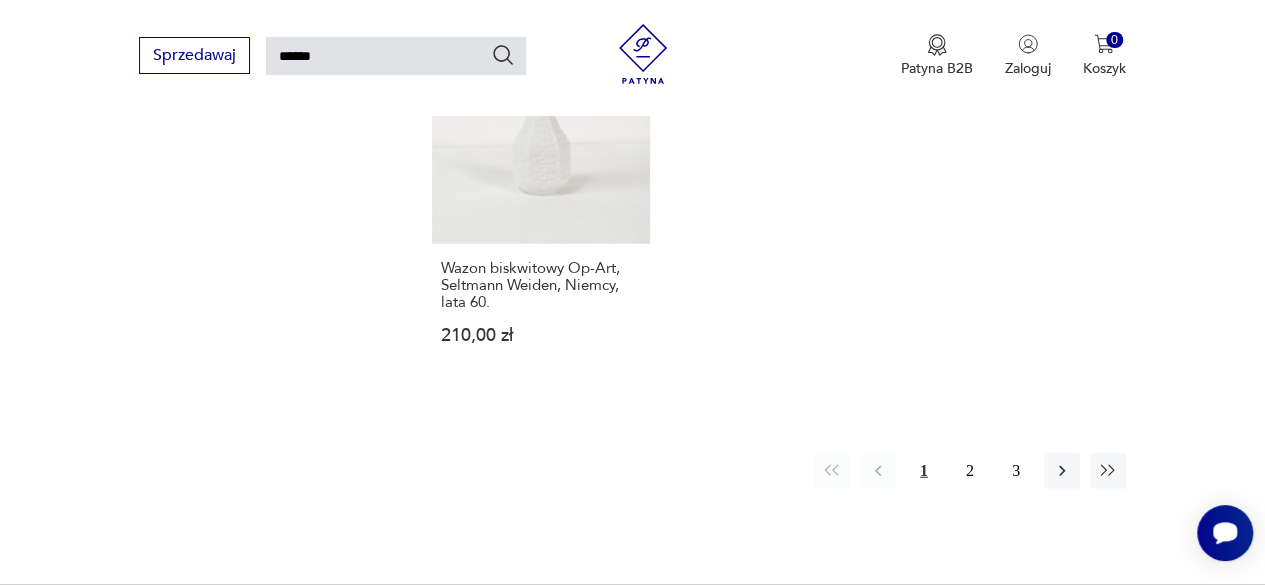 scroll, scrollTop: 2402, scrollLeft: 0, axis: vertical 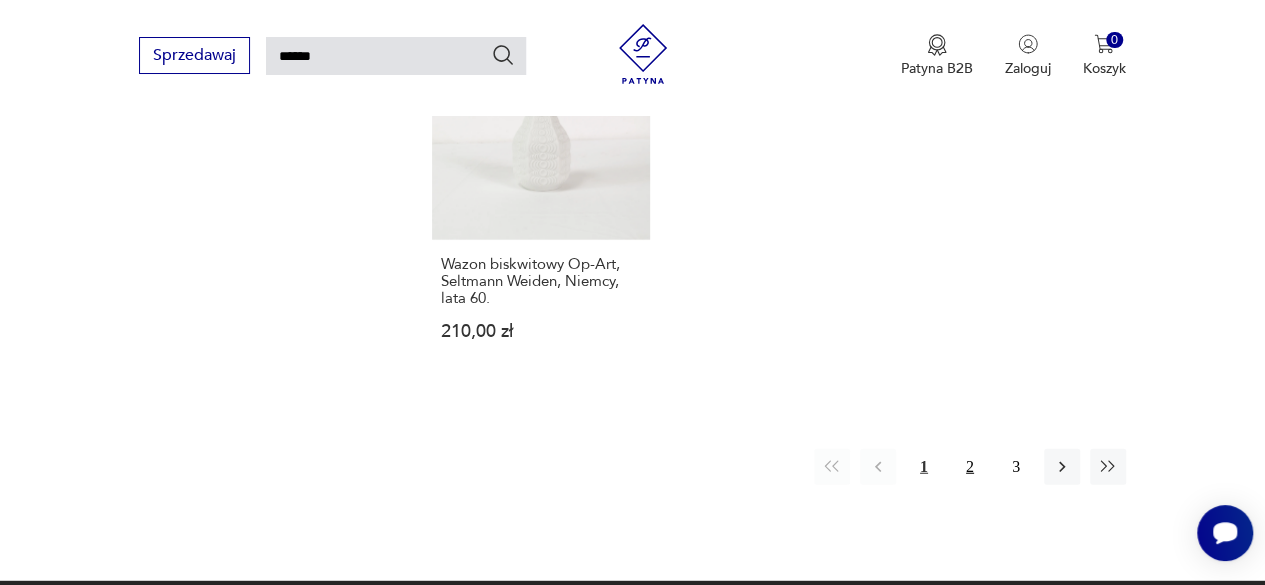 click on "2" at bounding box center [970, 467] 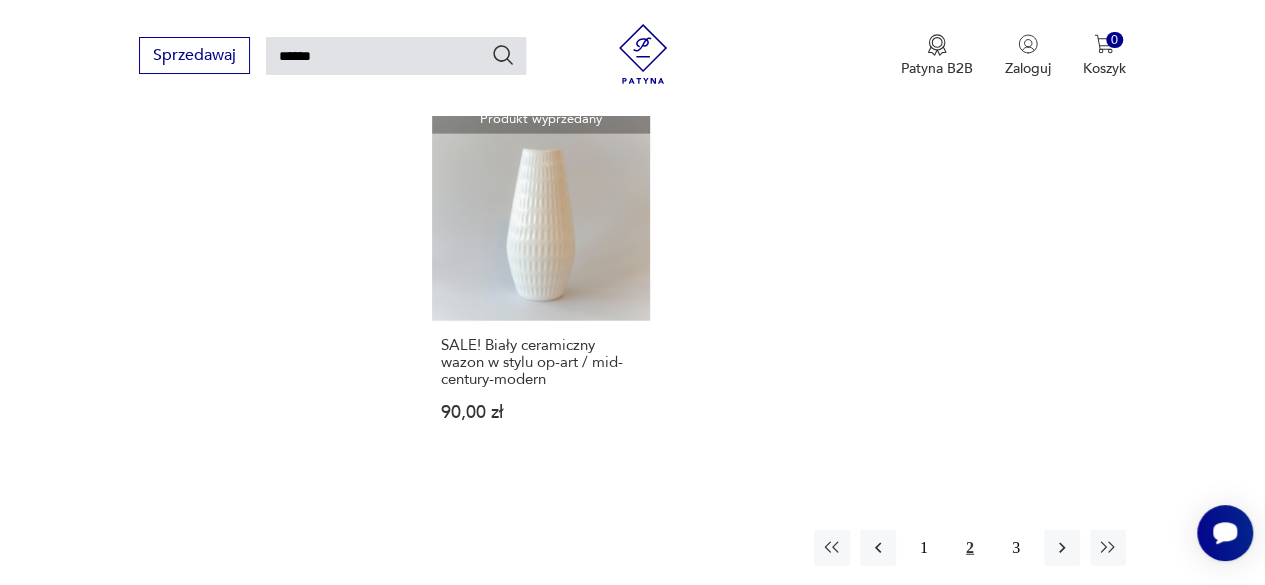 scroll, scrollTop: 2288, scrollLeft: 0, axis: vertical 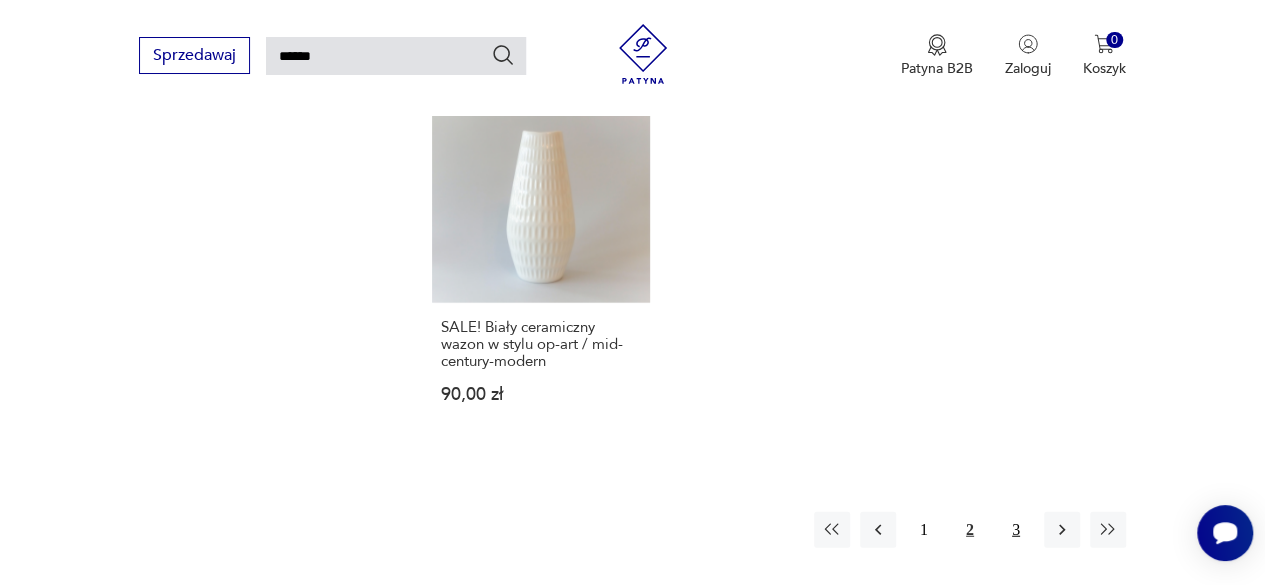 click on "3" at bounding box center [1016, 530] 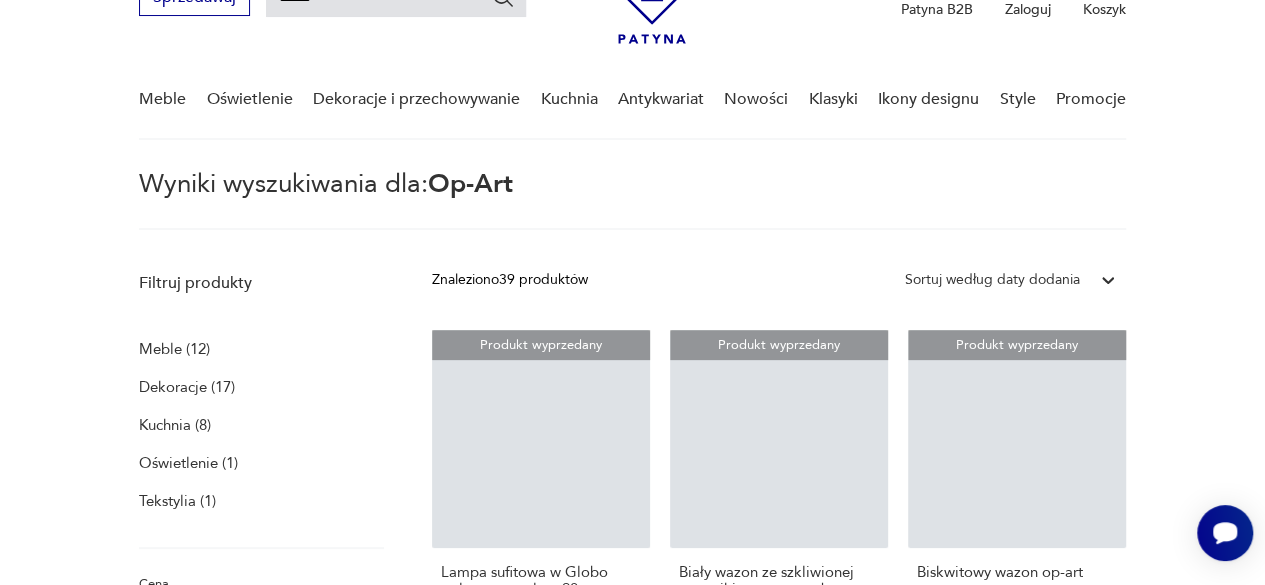 scroll, scrollTop: 112, scrollLeft: 0, axis: vertical 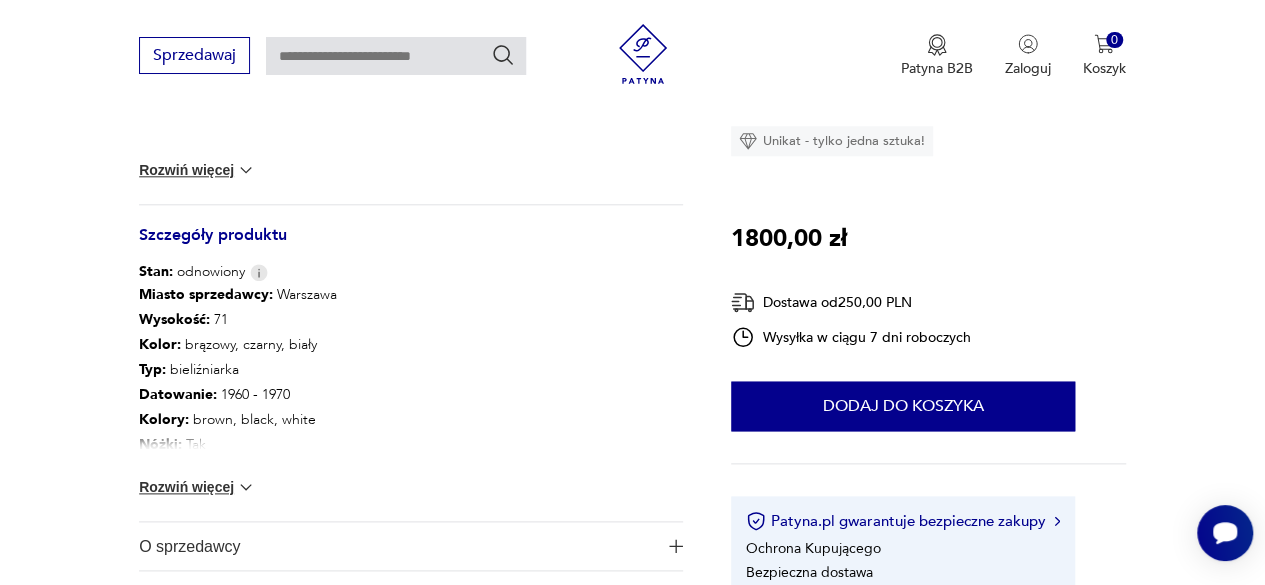click at bounding box center (246, 487) 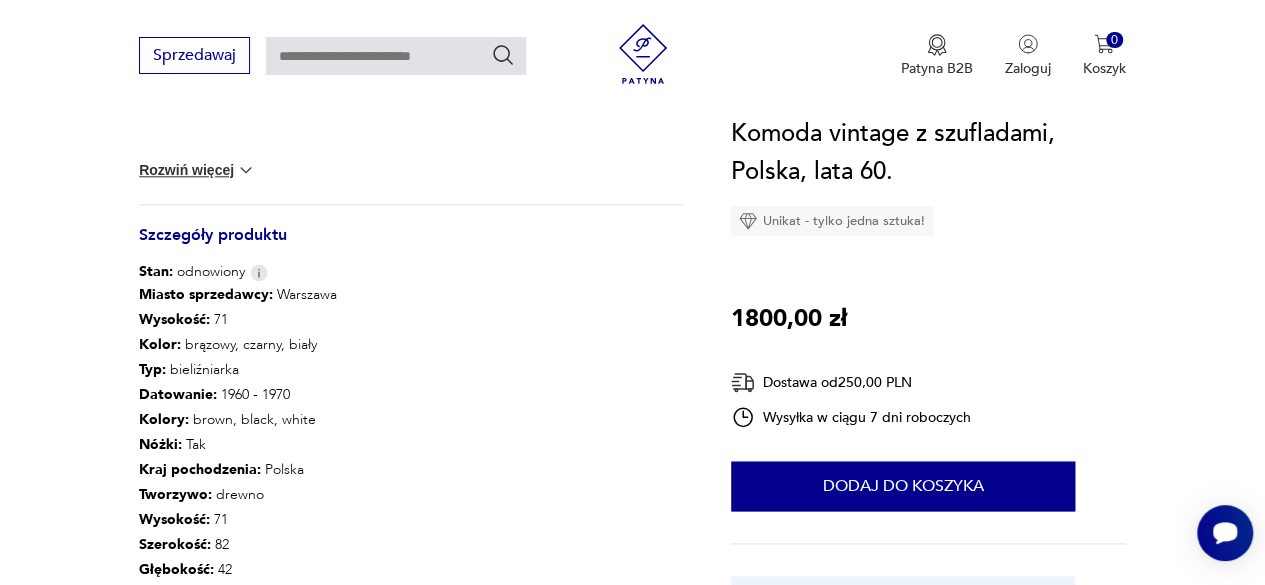 type 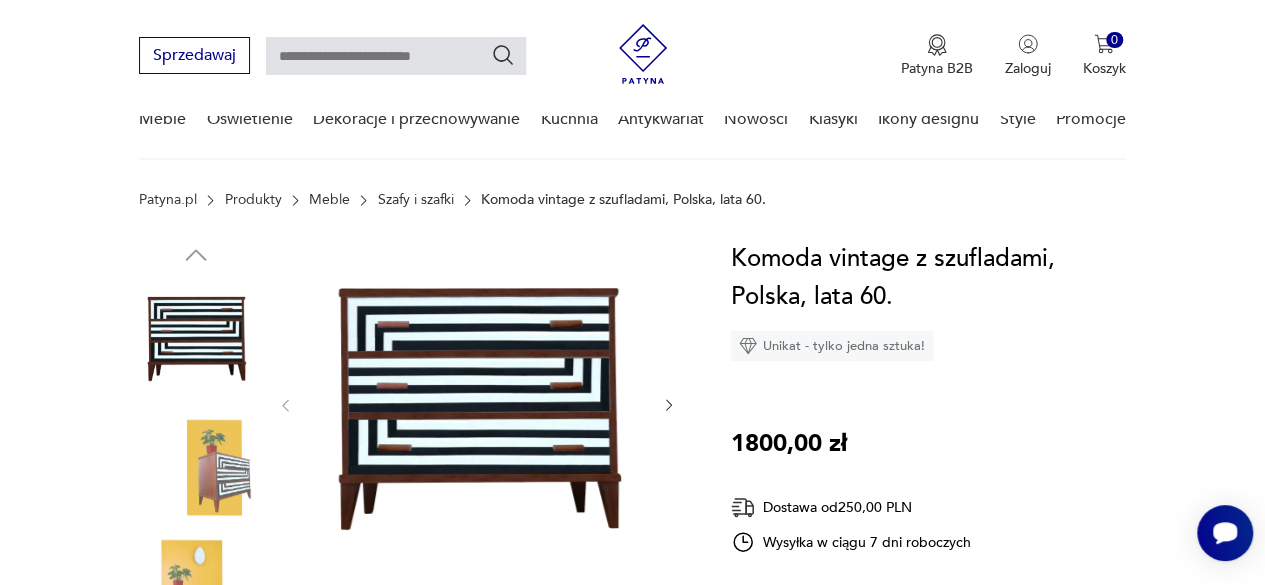 scroll, scrollTop: 48, scrollLeft: 0, axis: vertical 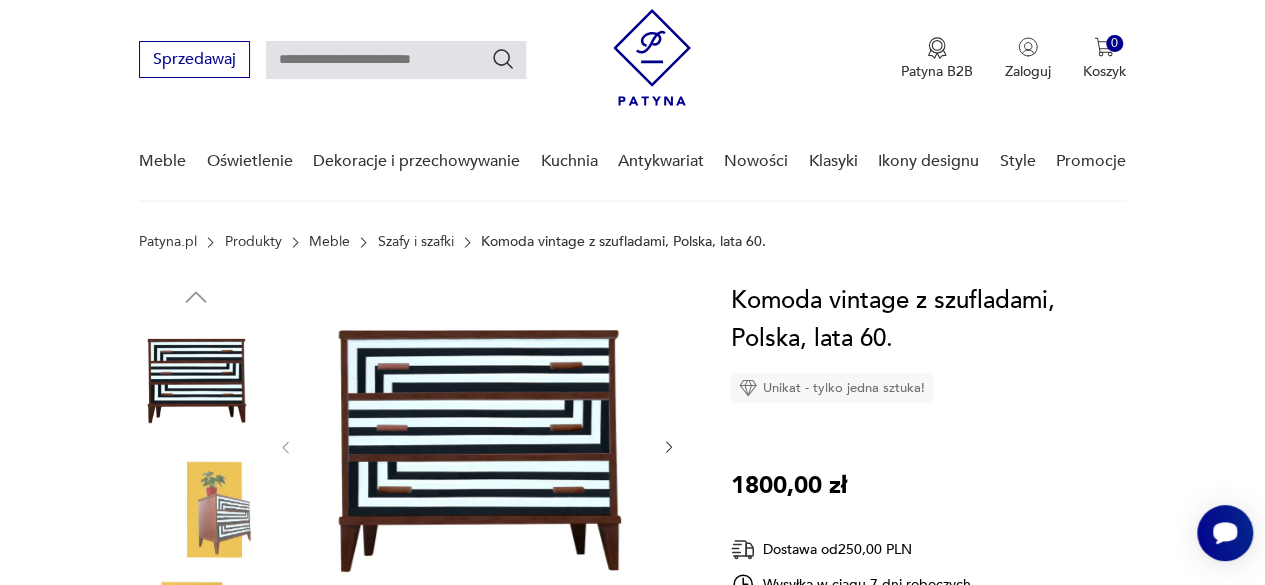 click at bounding box center [196, 507] 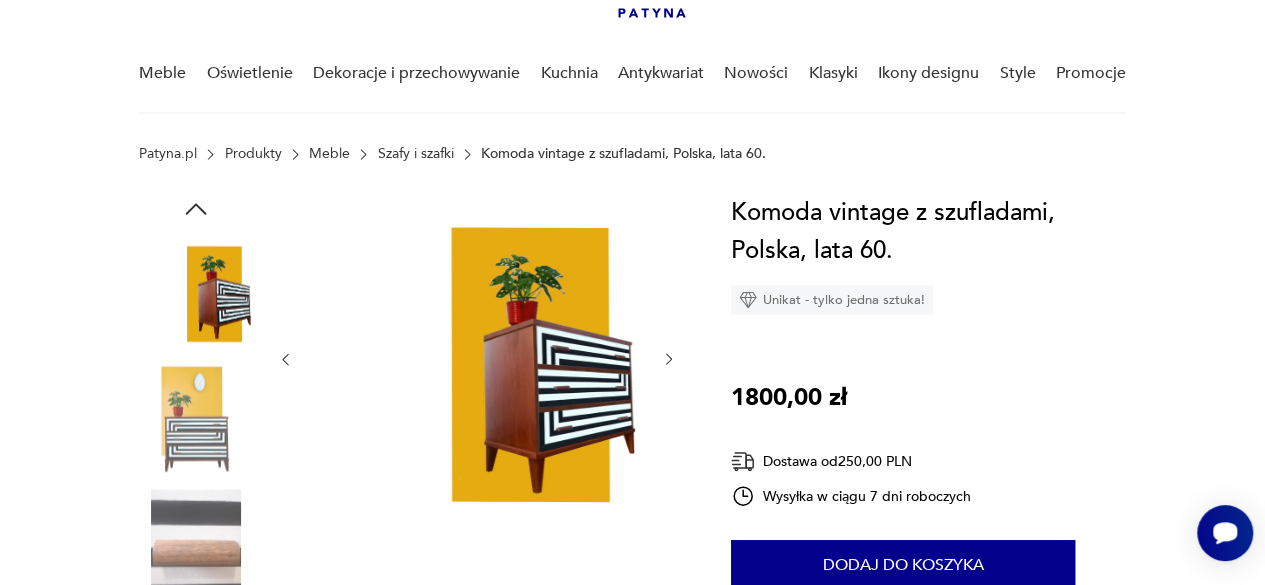 scroll, scrollTop: 168, scrollLeft: 0, axis: vertical 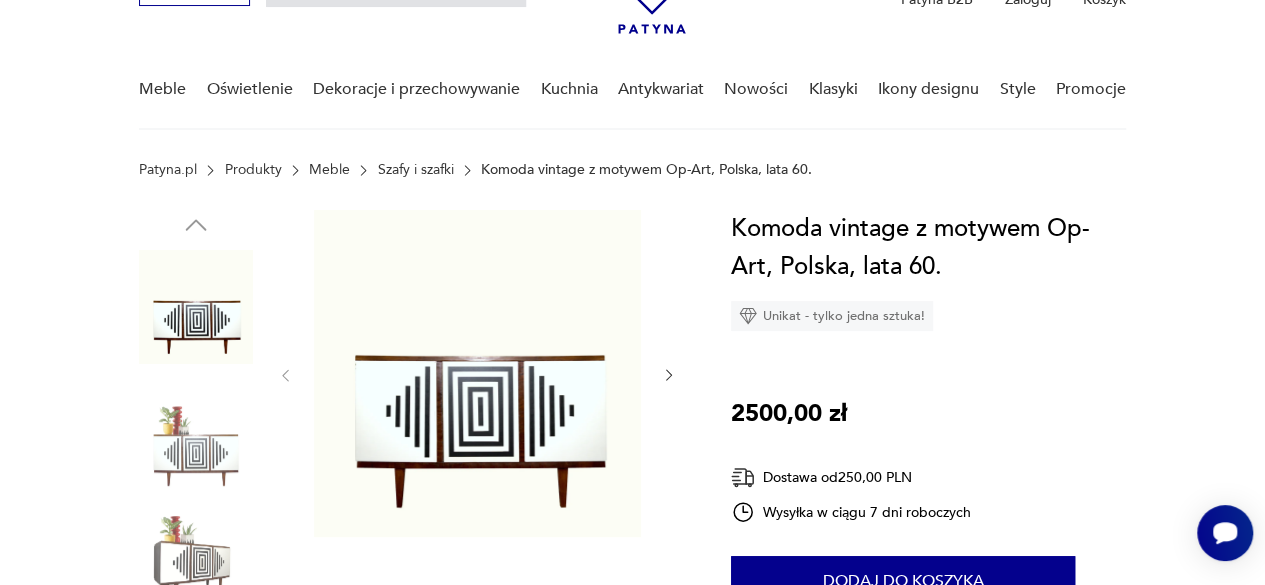 click at bounding box center (196, 435) 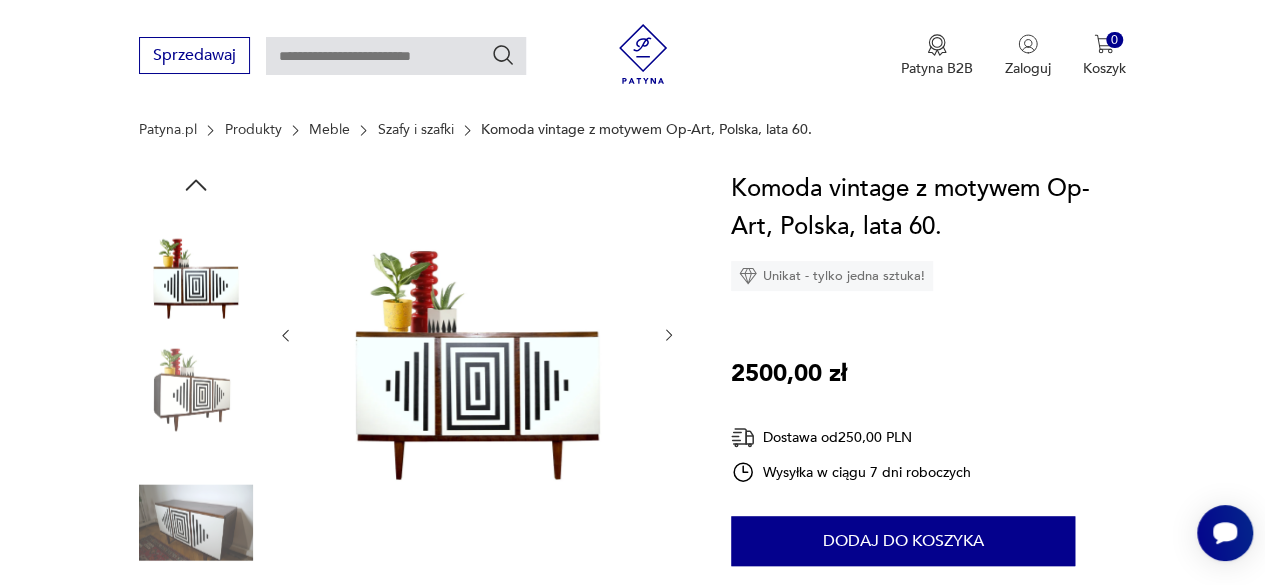 scroll, scrollTop: 200, scrollLeft: 0, axis: vertical 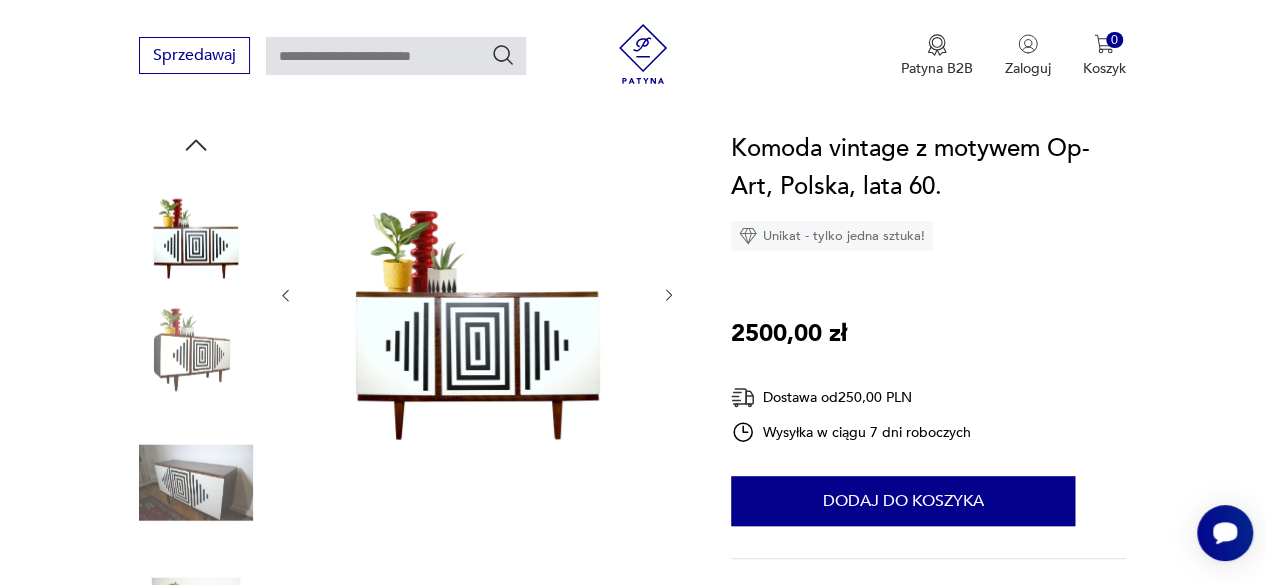 click at bounding box center [196, 482] 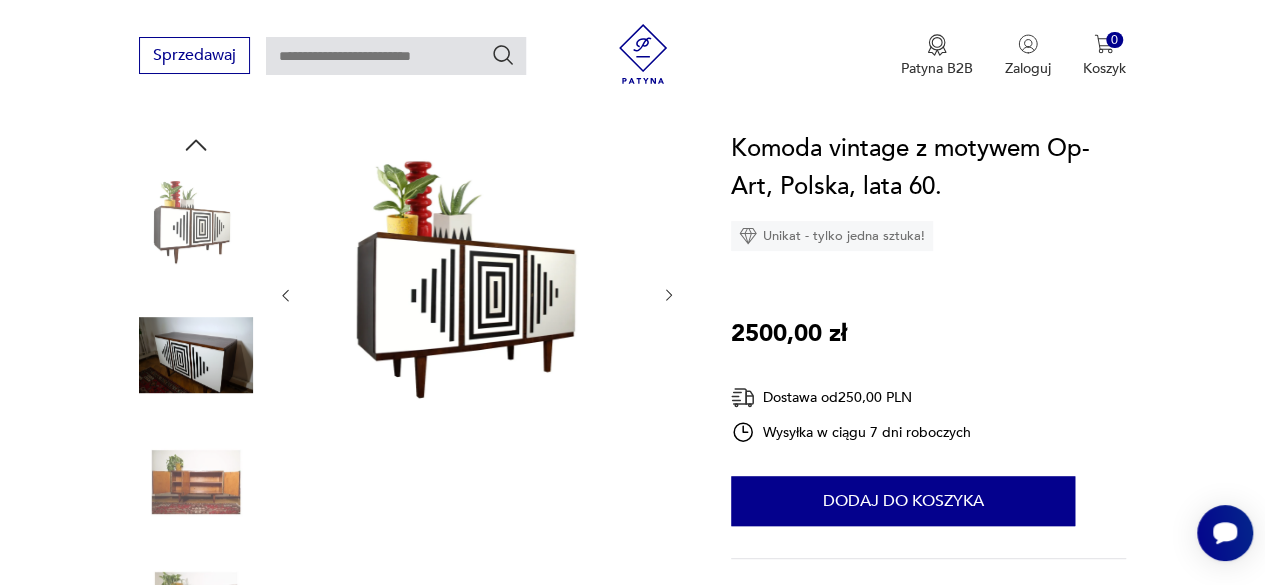 scroll, scrollTop: 712, scrollLeft: 0, axis: vertical 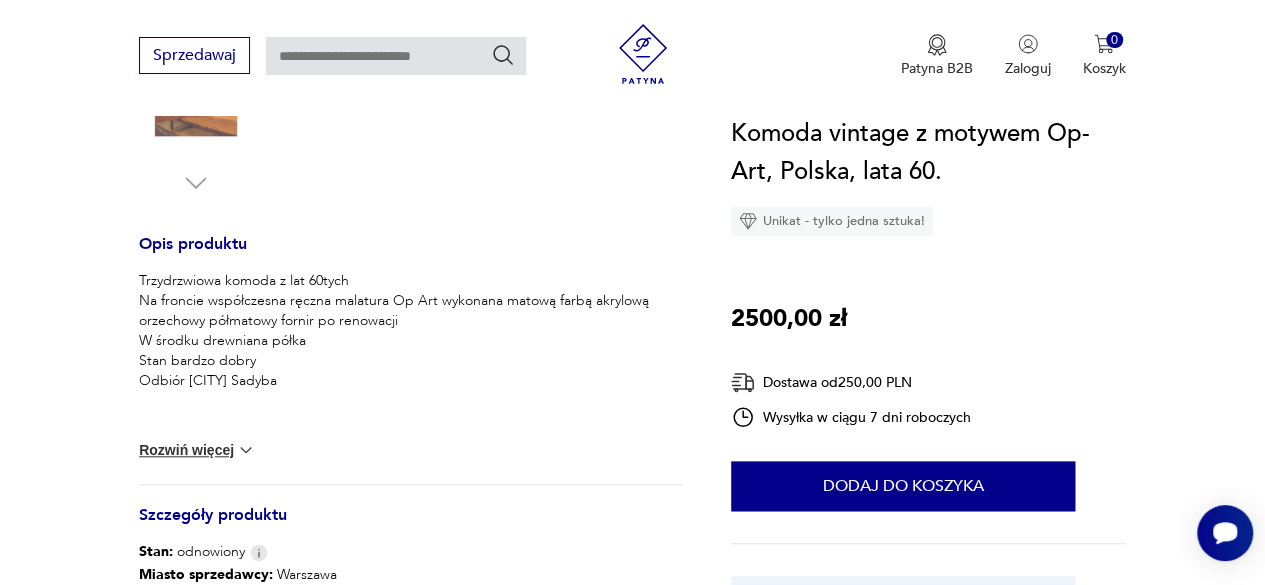click on "Rozwiń więcej" at bounding box center (197, 450) 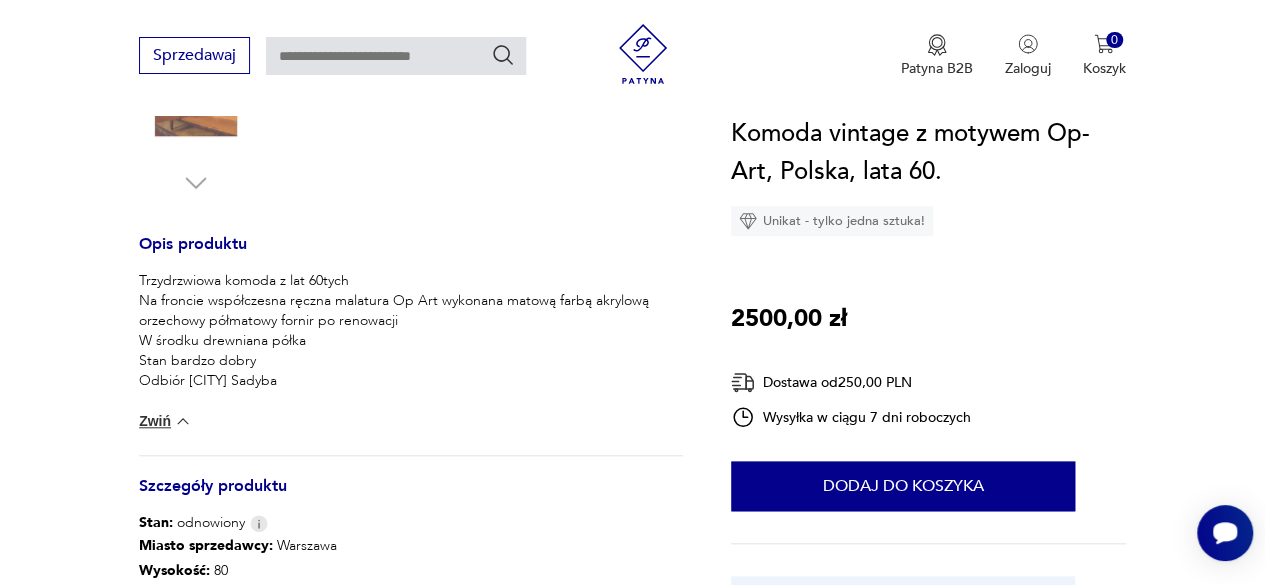 type 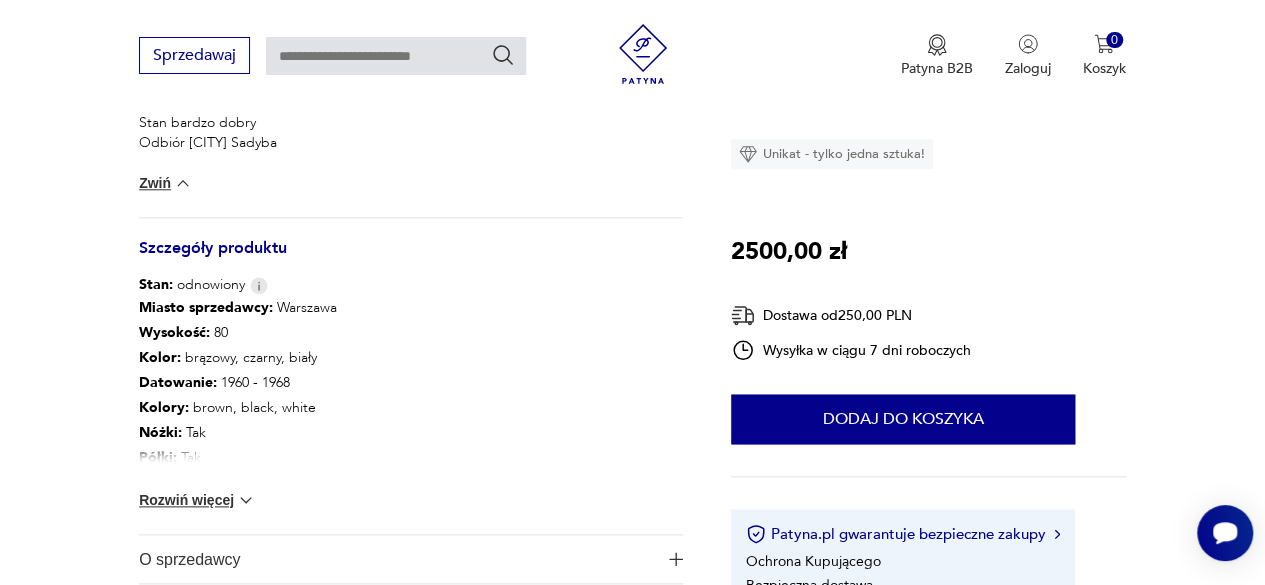 scroll, scrollTop: 952, scrollLeft: 0, axis: vertical 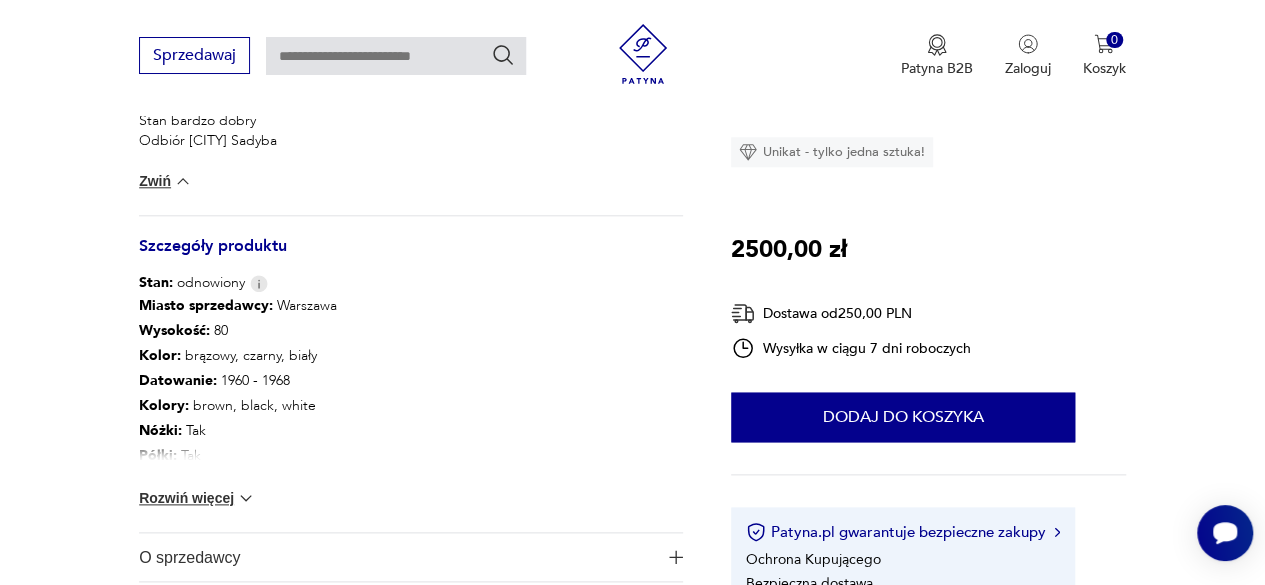 click on "Rozwiń więcej" at bounding box center [197, 498] 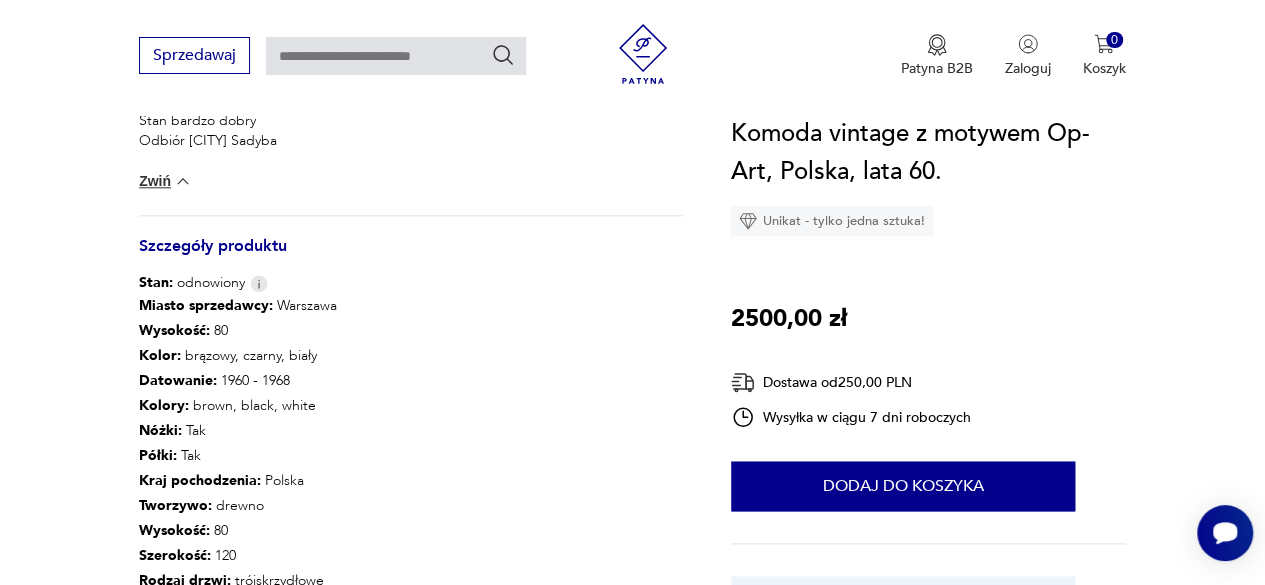 type 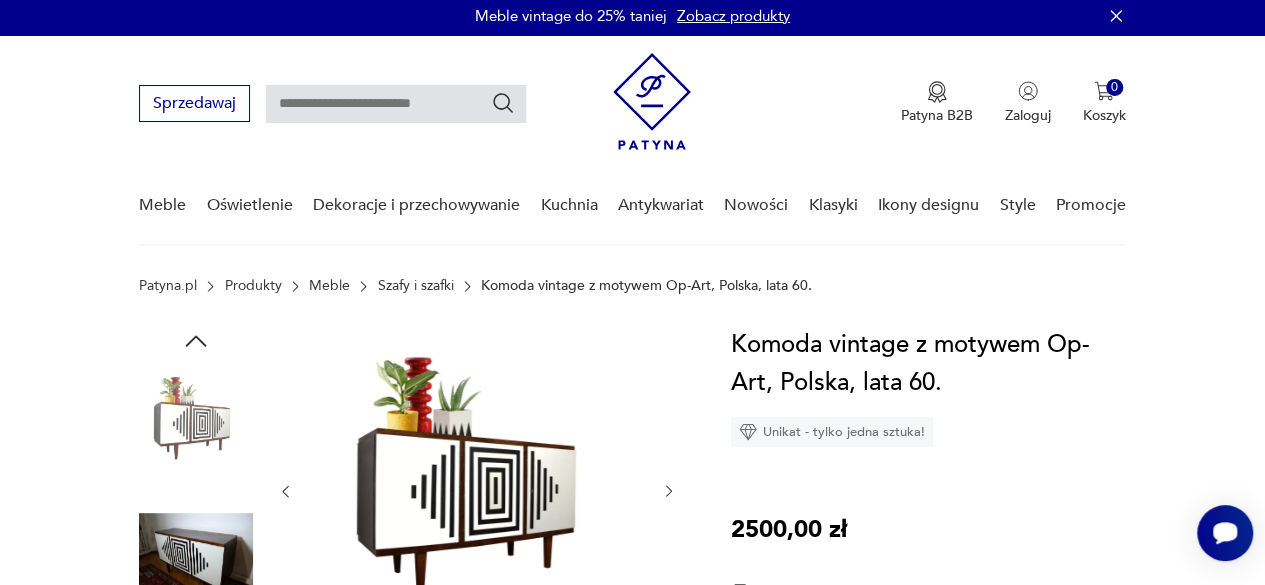 scroll, scrollTop: 0, scrollLeft: 0, axis: both 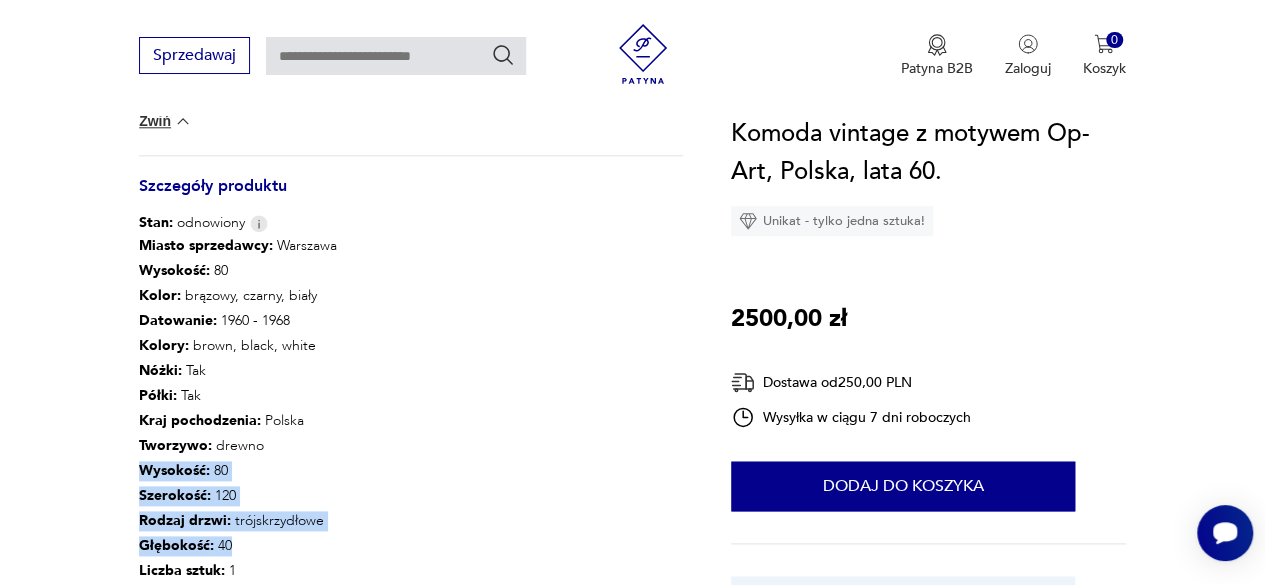 drag, startPoint x: 140, startPoint y: 472, endPoint x: 253, endPoint y: 539, distance: 131.3697 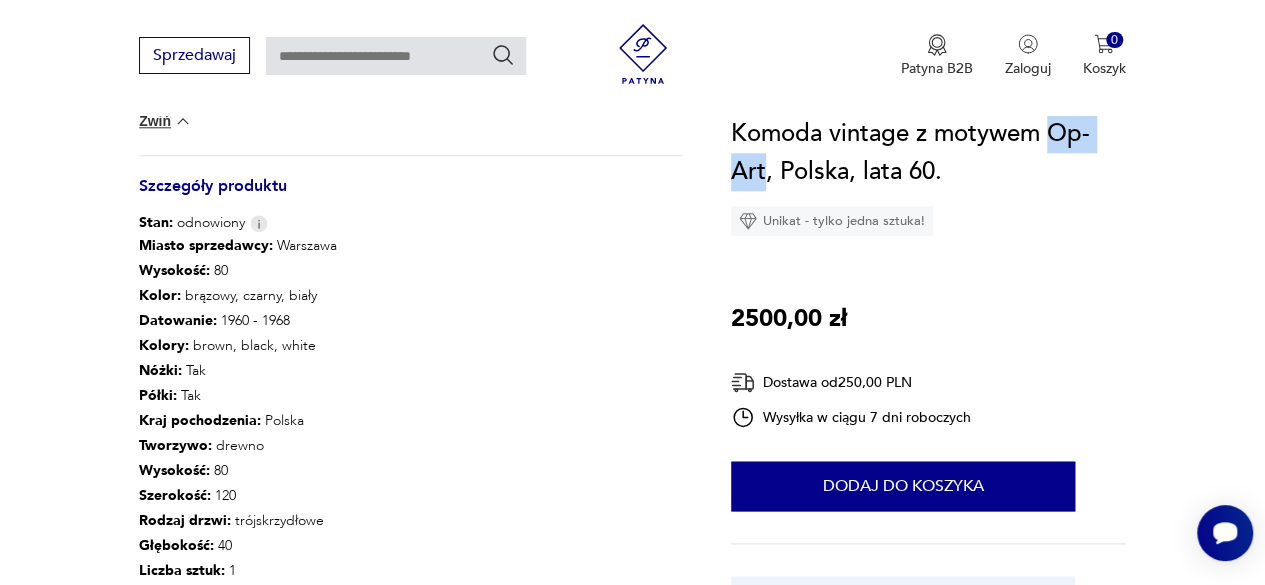drag, startPoint x: 1048, startPoint y: 123, endPoint x: 764, endPoint y: 181, distance: 289.86203 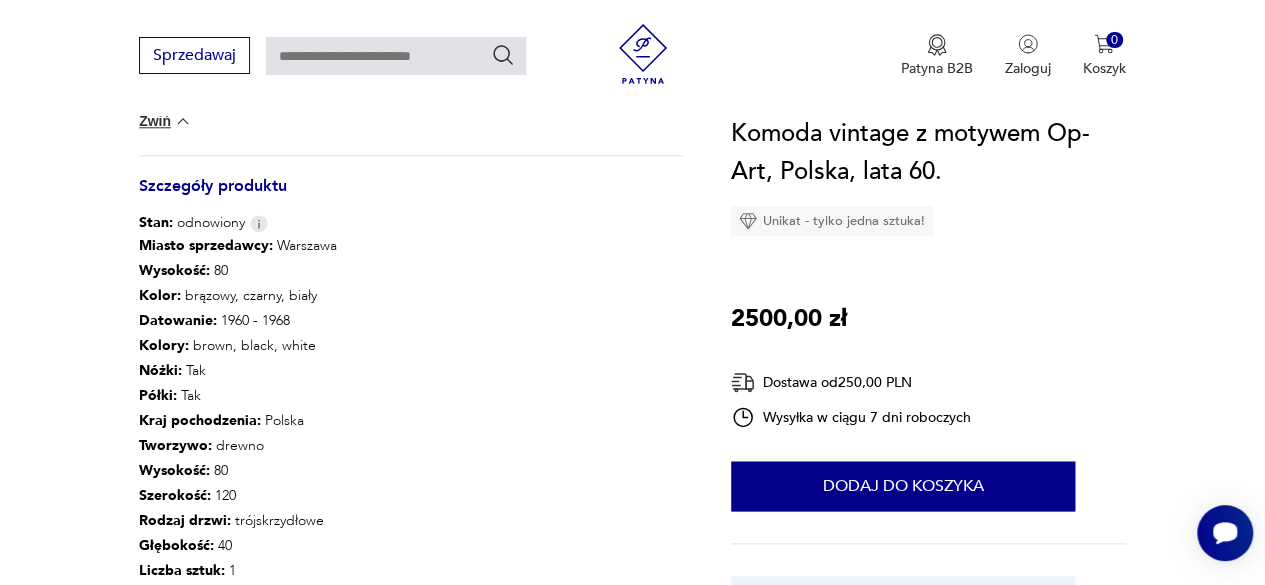 click at bounding box center [396, 56] 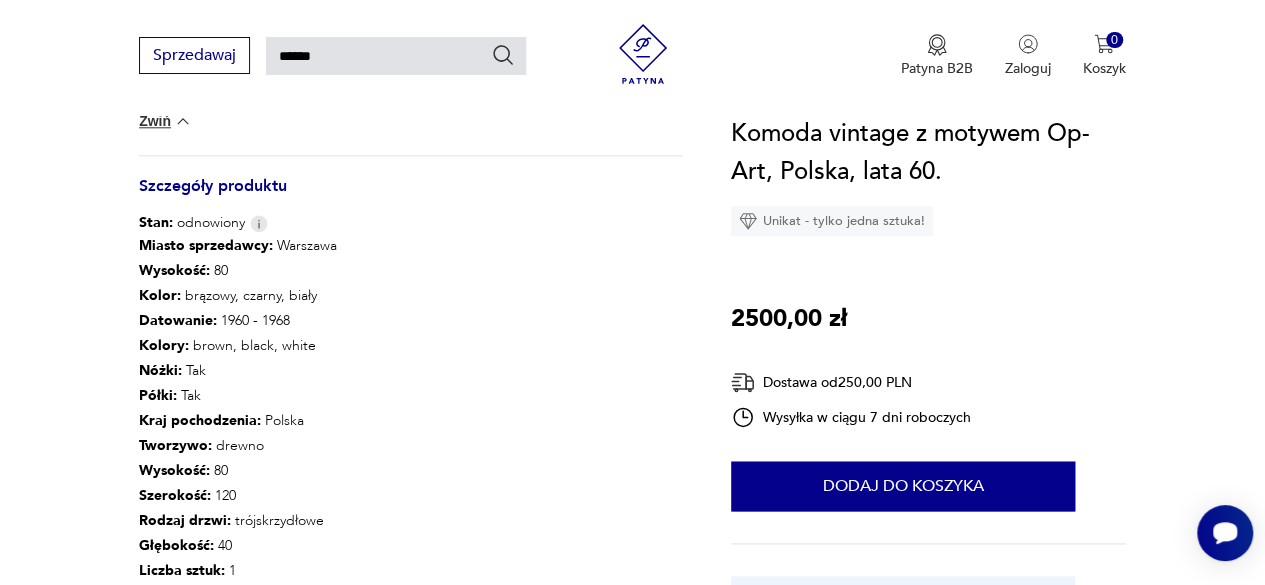 type on "******" 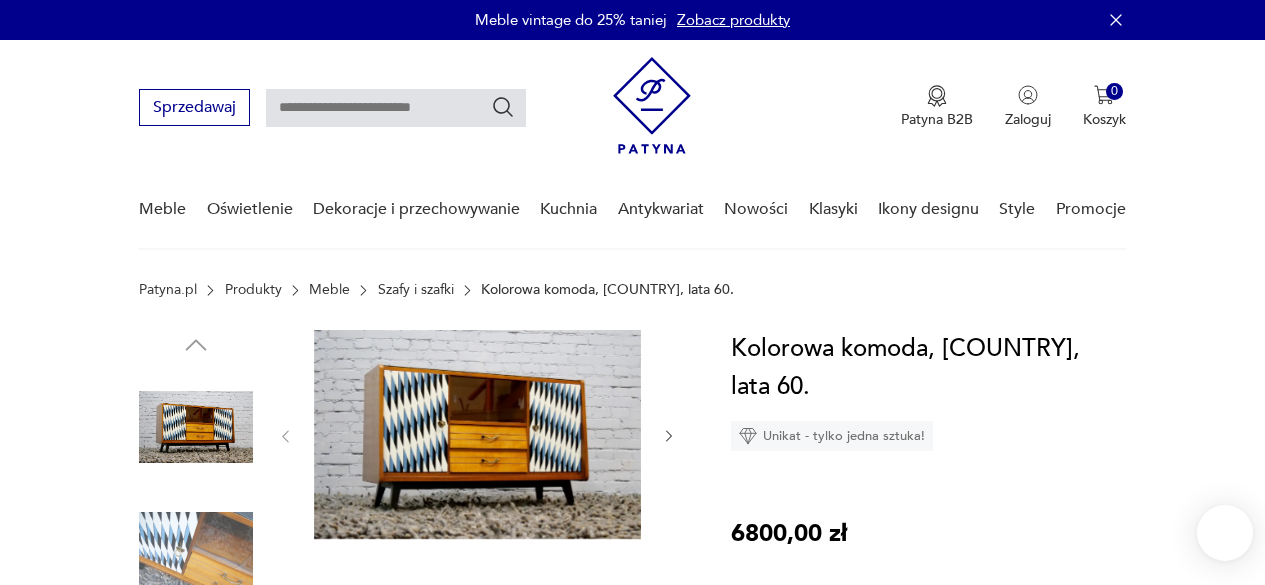 scroll, scrollTop: 0, scrollLeft: 0, axis: both 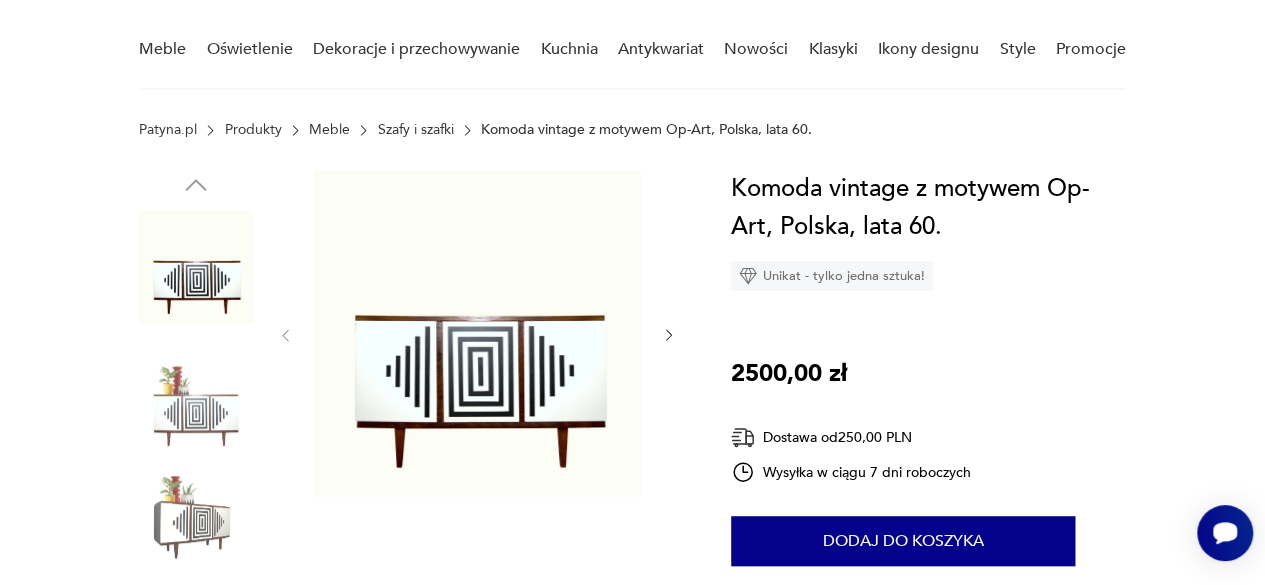 click at bounding box center (196, 522) 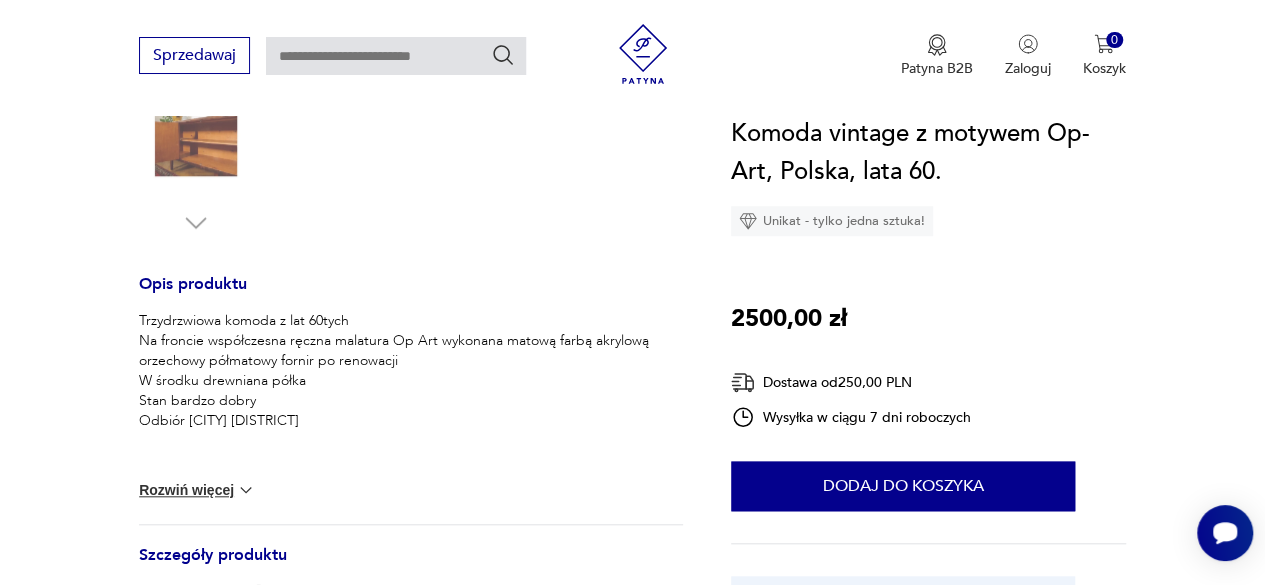 scroll, scrollTop: 1184, scrollLeft: 0, axis: vertical 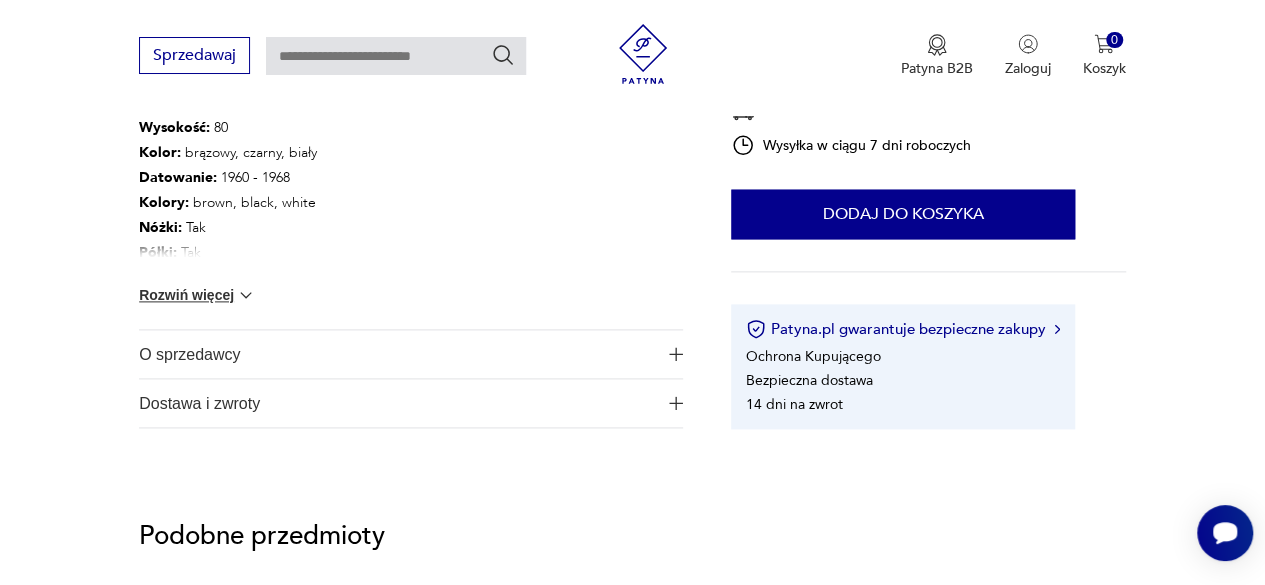 click at bounding box center (246, 295) 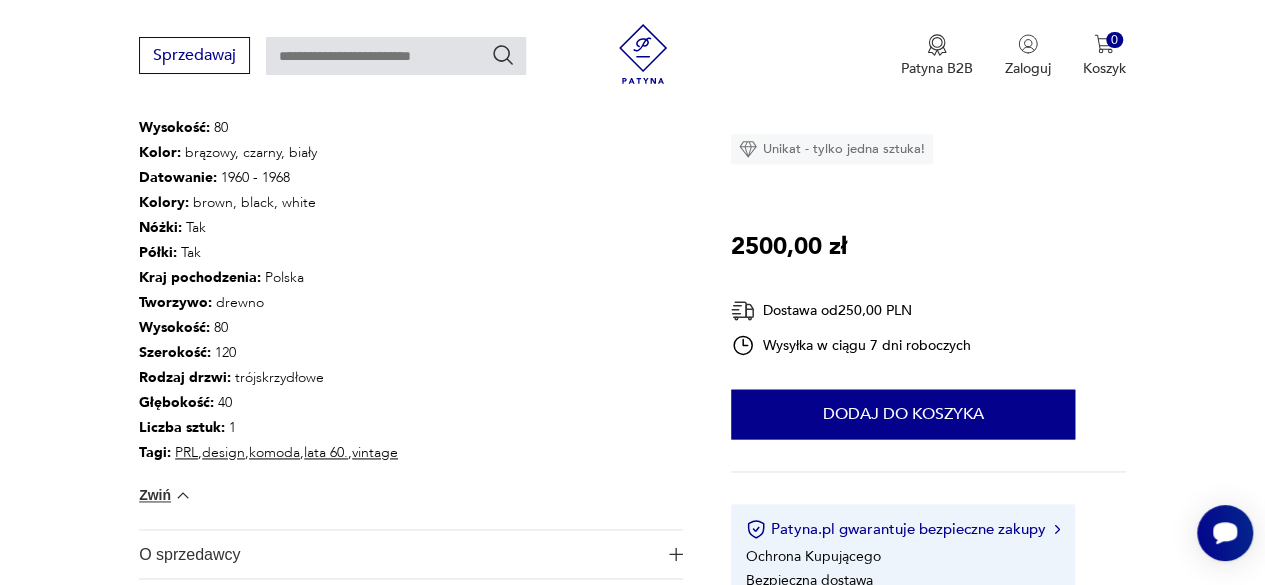 type 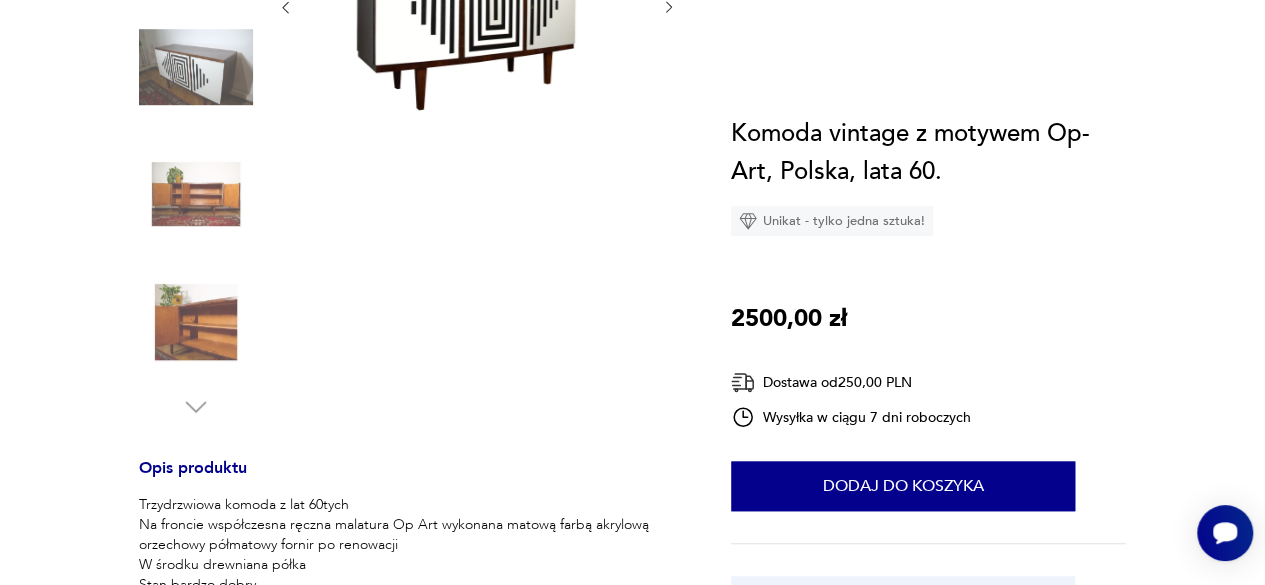 scroll, scrollTop: 160, scrollLeft: 0, axis: vertical 